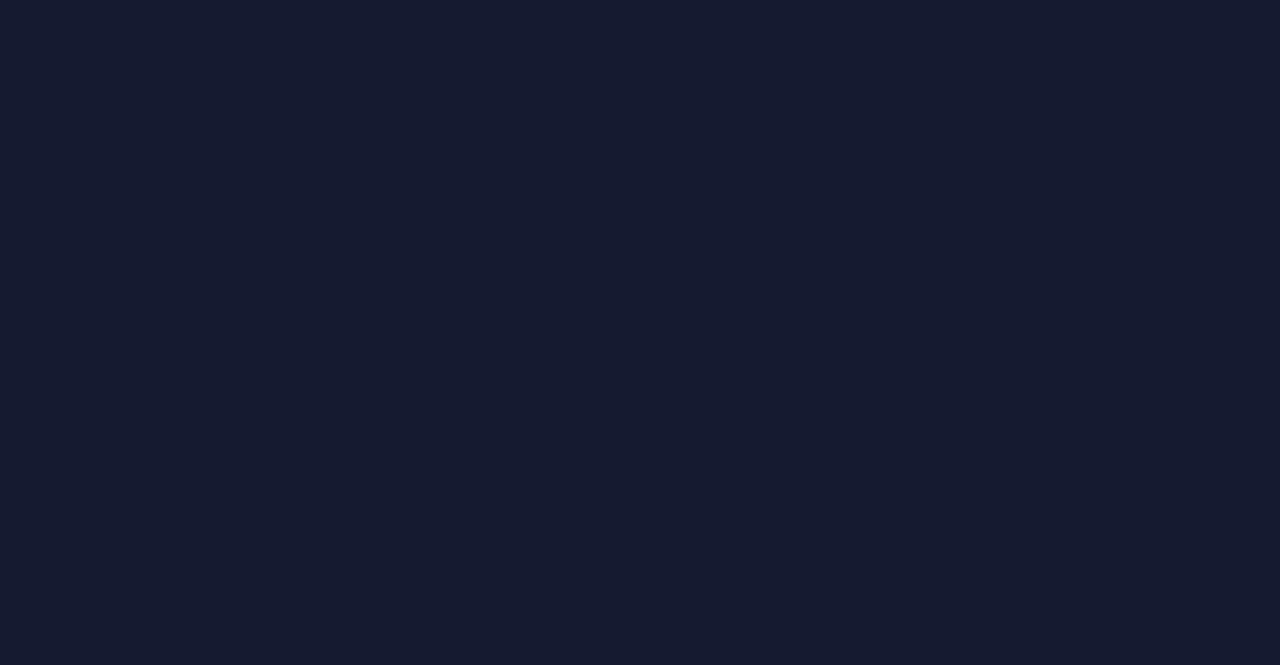 scroll, scrollTop: 0, scrollLeft: 0, axis: both 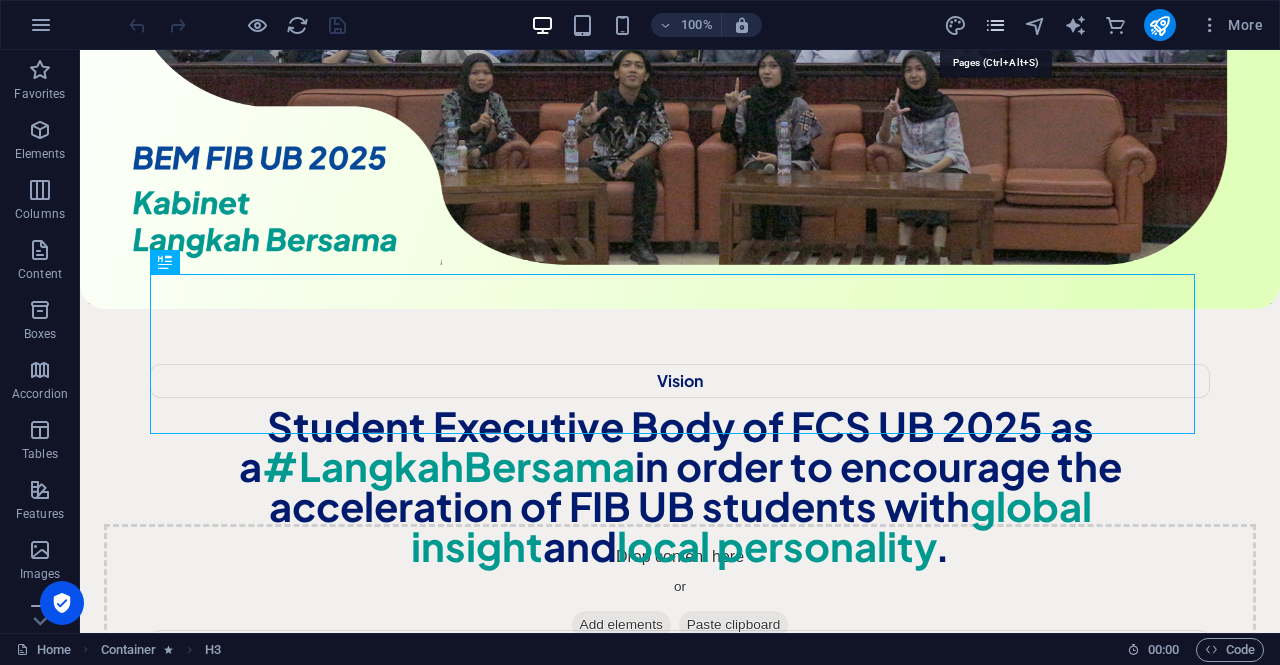 click at bounding box center [995, 25] 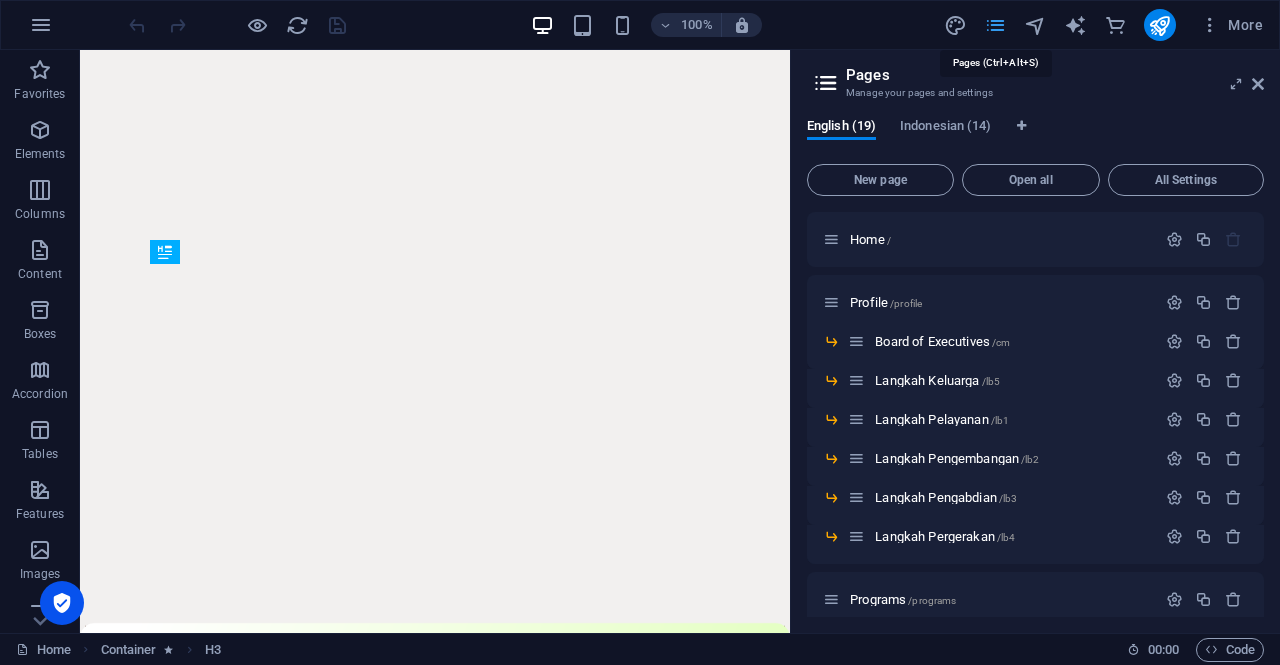 scroll, scrollTop: 1674, scrollLeft: 0, axis: vertical 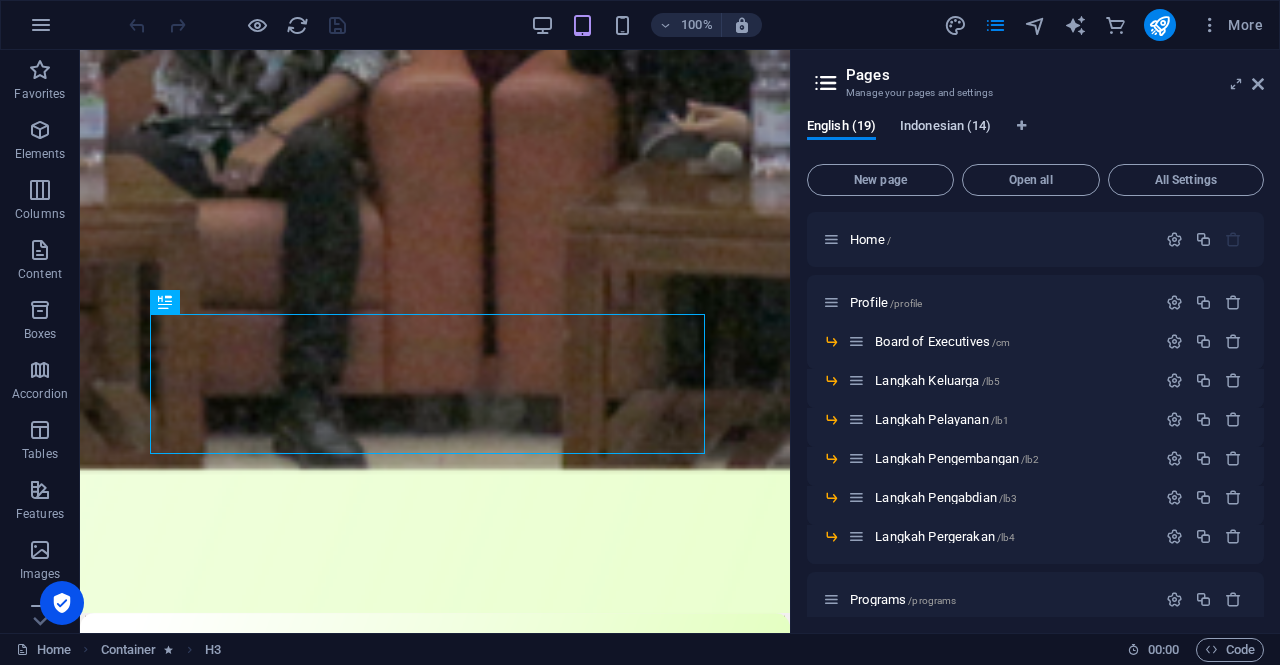click on "Indonesian (14)" at bounding box center (945, 128) 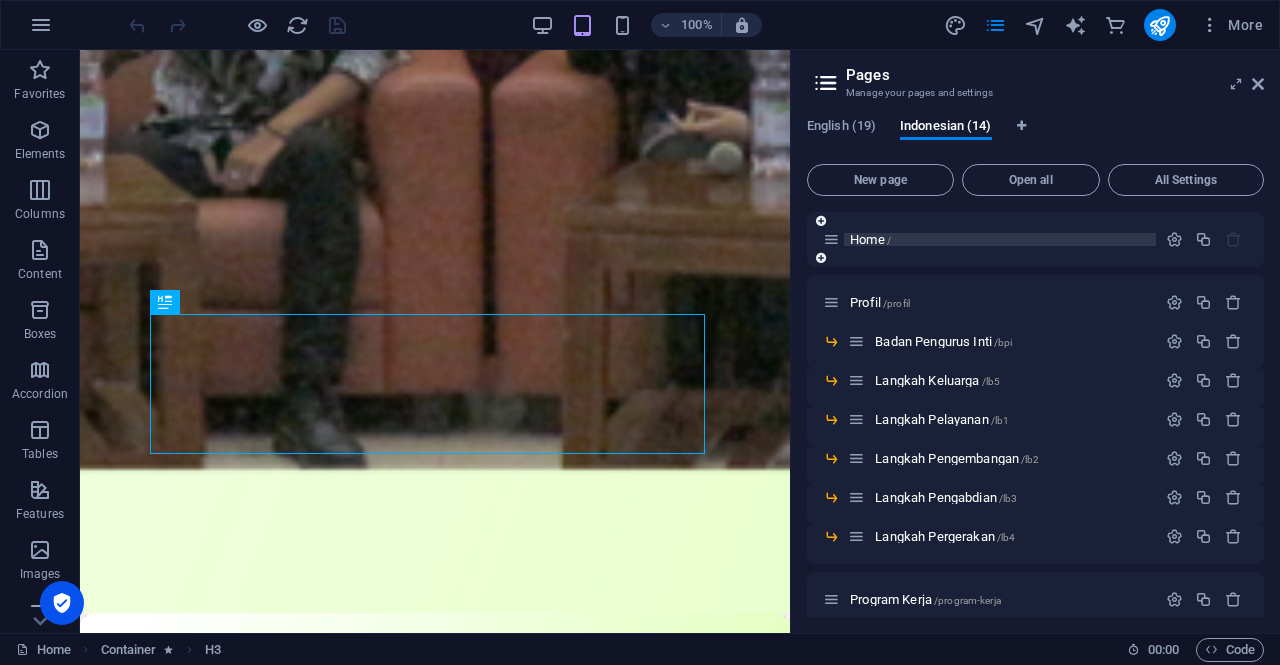 click on "Home /" at bounding box center [870, 239] 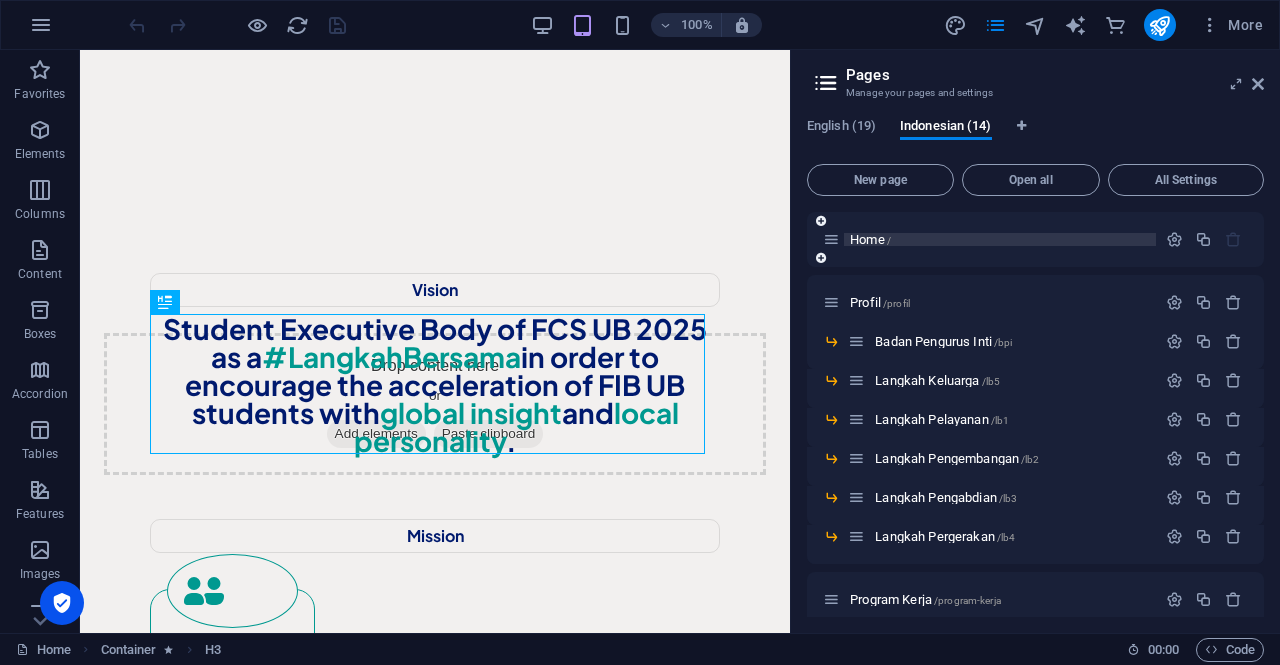 scroll, scrollTop: 0, scrollLeft: 0, axis: both 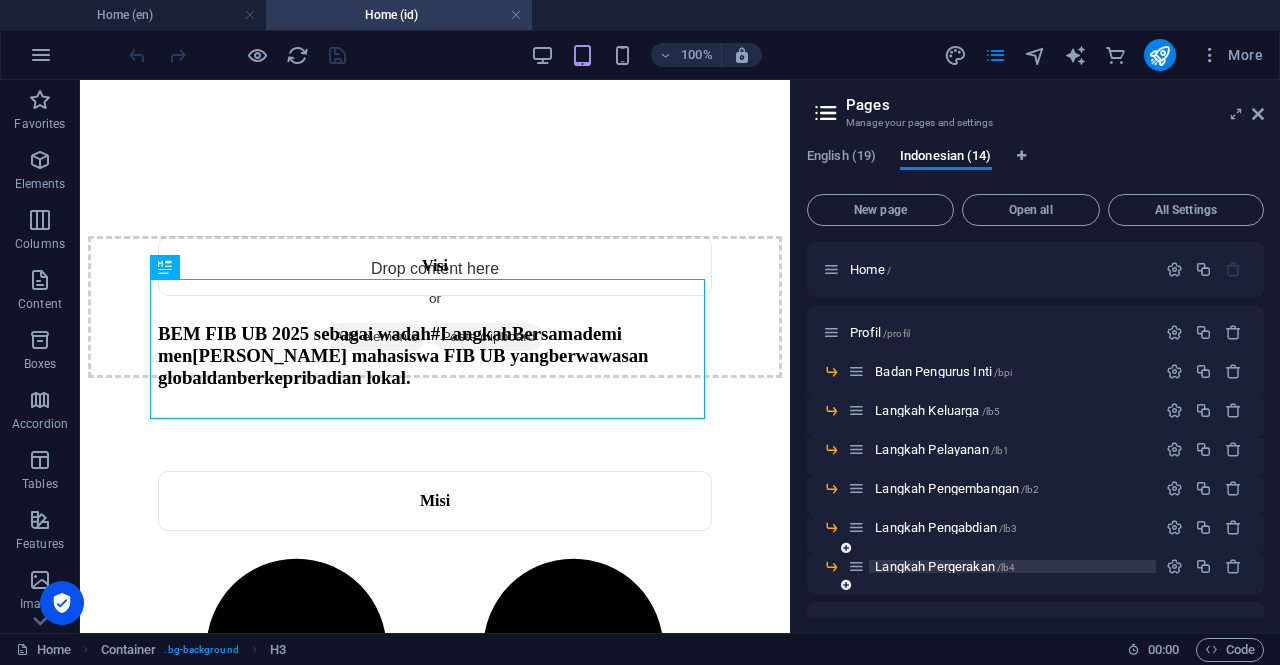 click on "Langkah Pergerakan /lb4" at bounding box center [945, 566] 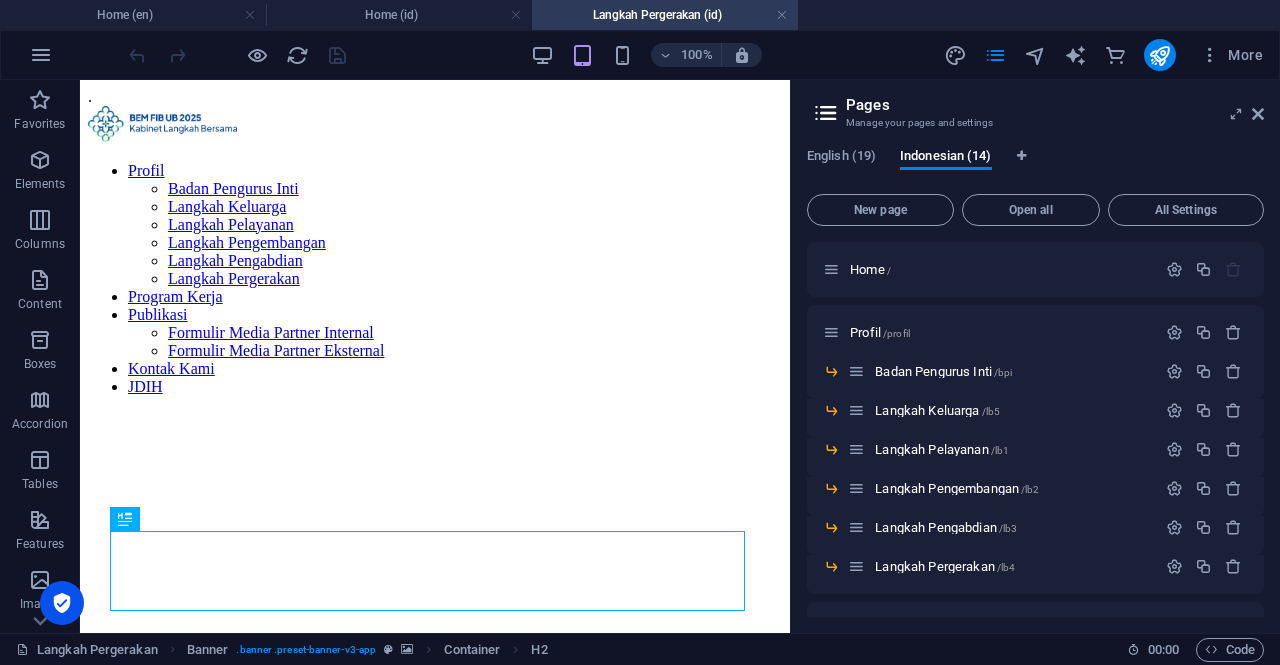 scroll, scrollTop: 0, scrollLeft: 0, axis: both 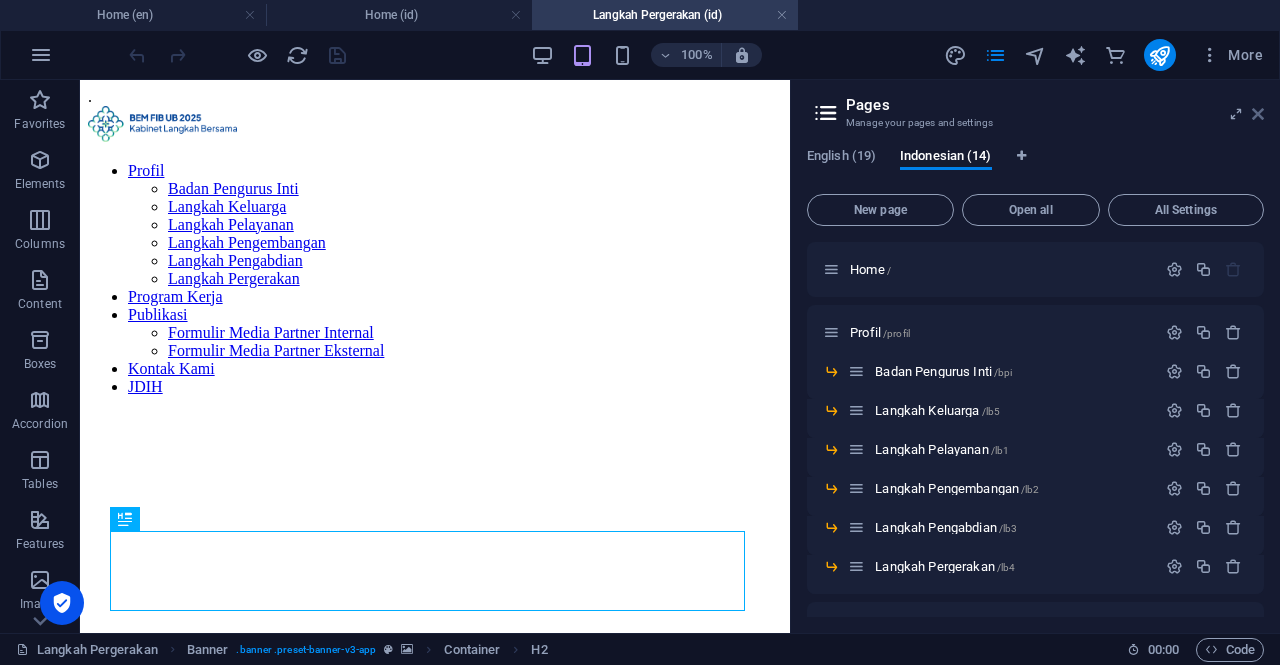 click at bounding box center (1258, 114) 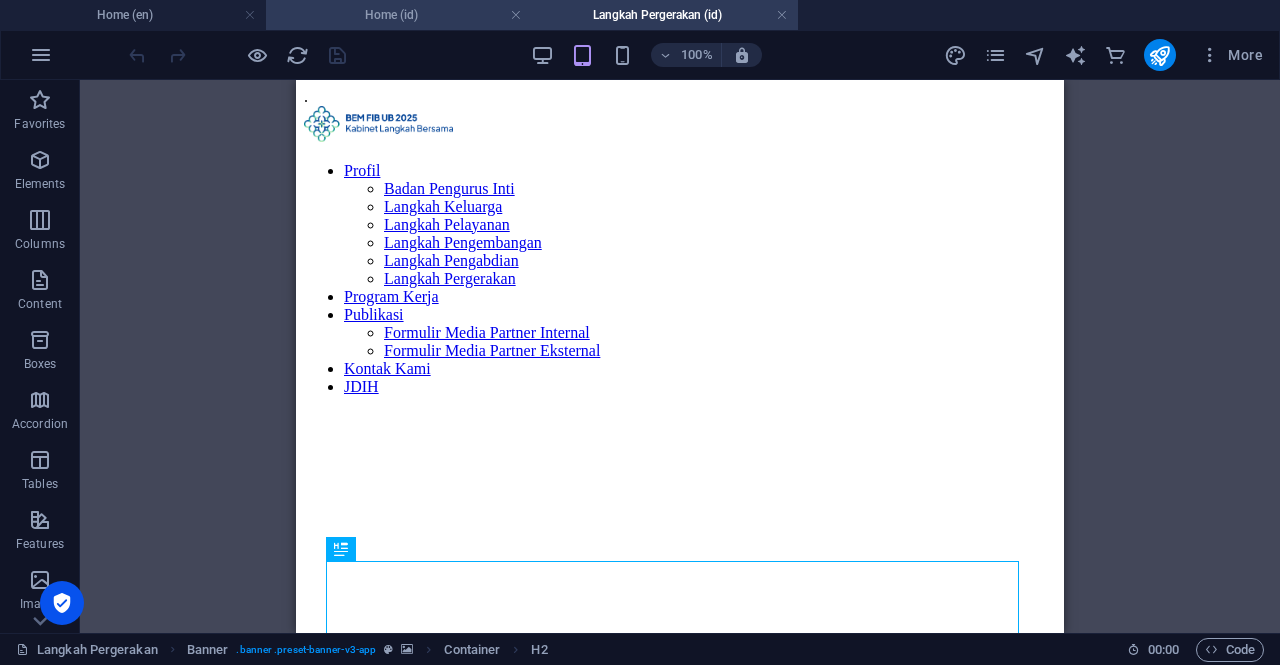 click on "Home (id)" at bounding box center (399, 15) 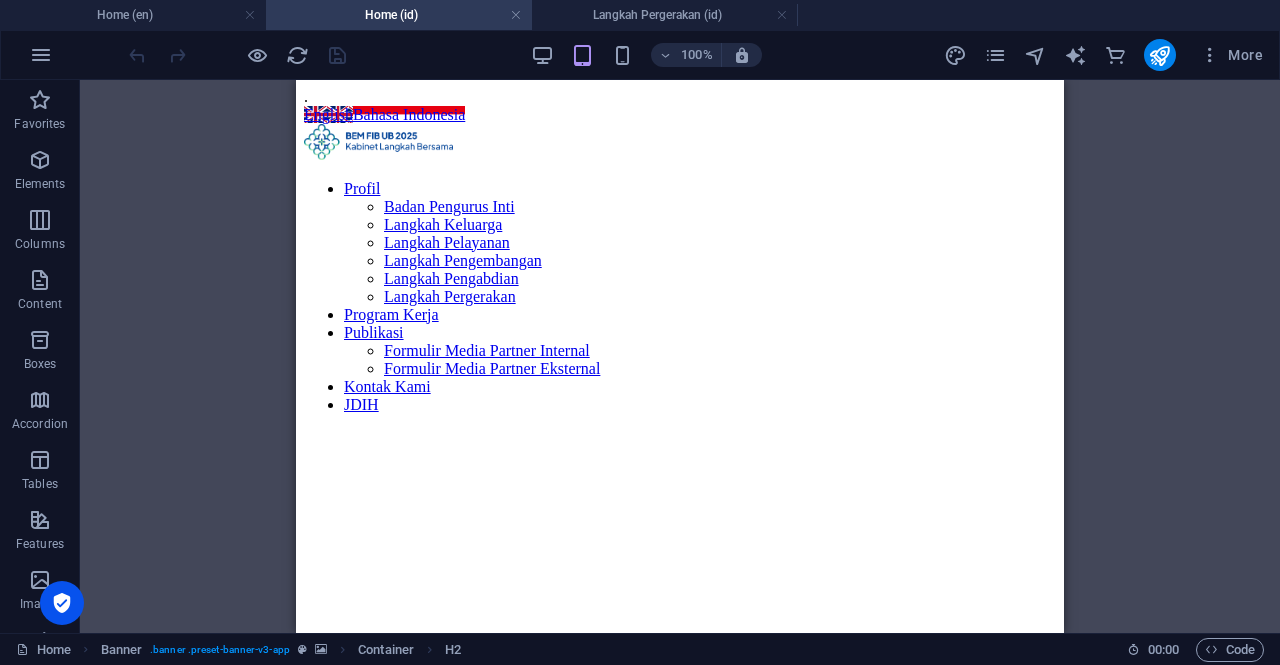 scroll, scrollTop: 999, scrollLeft: 0, axis: vertical 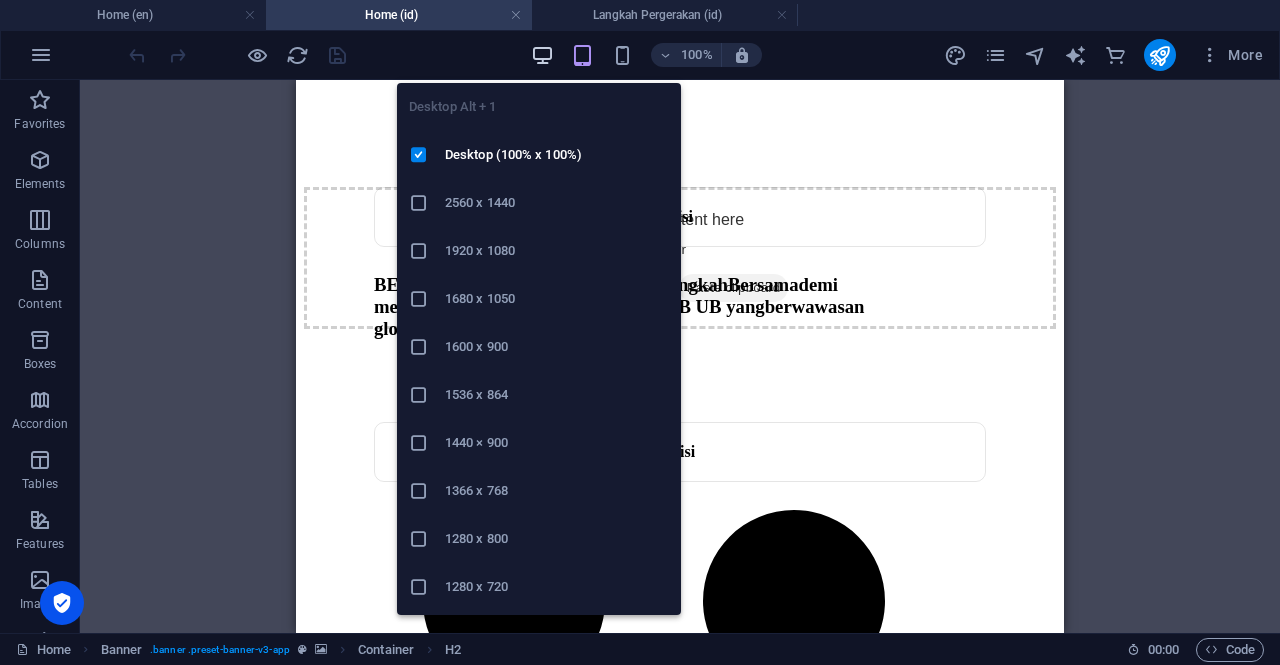 click at bounding box center [542, 55] 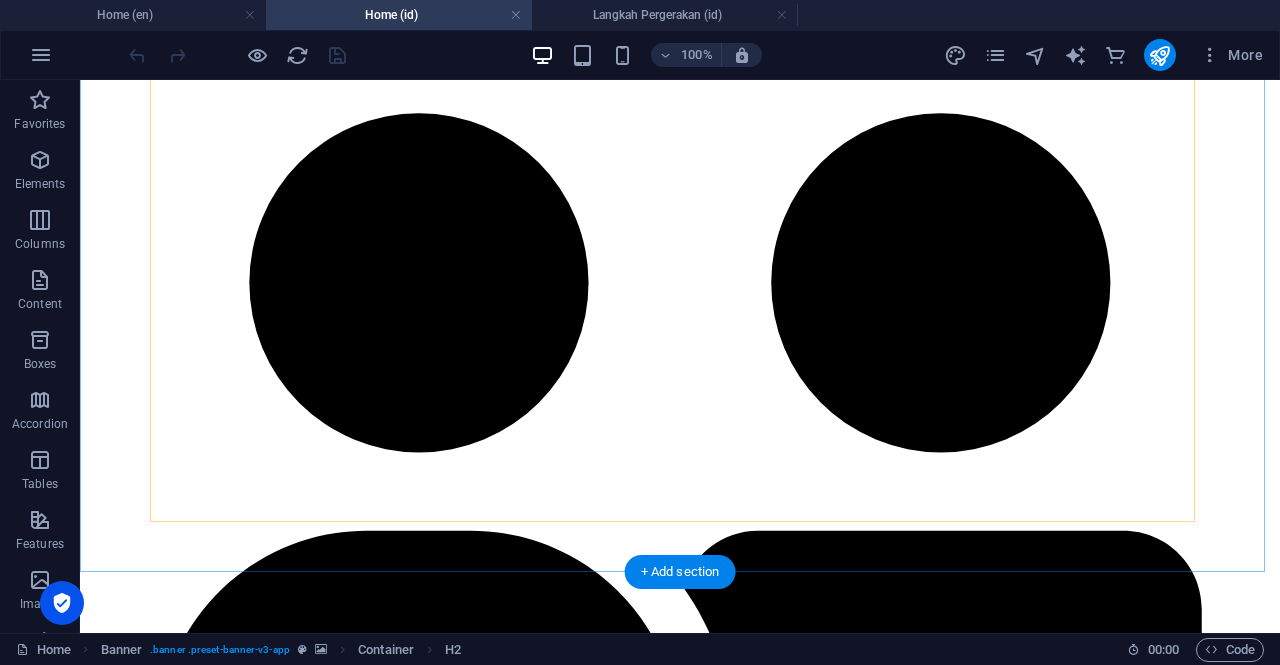 scroll, scrollTop: 1373, scrollLeft: 0, axis: vertical 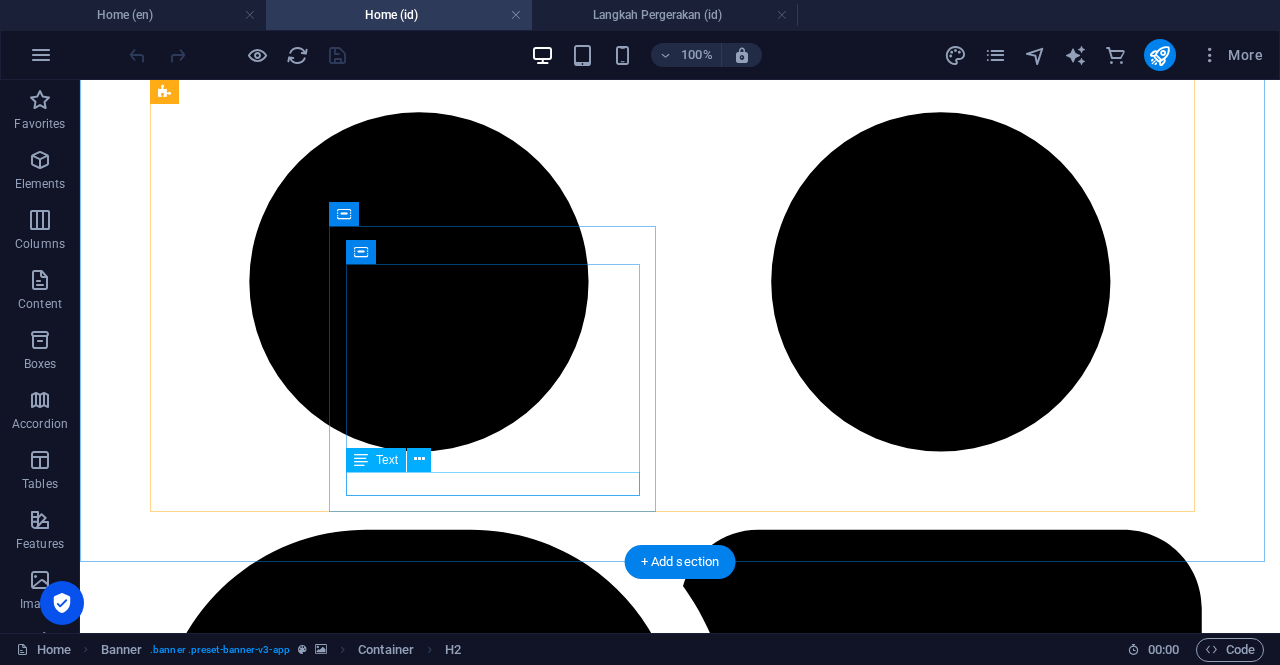 click on "Pelajari lebih lanjut" at bounding box center (680, 8418) 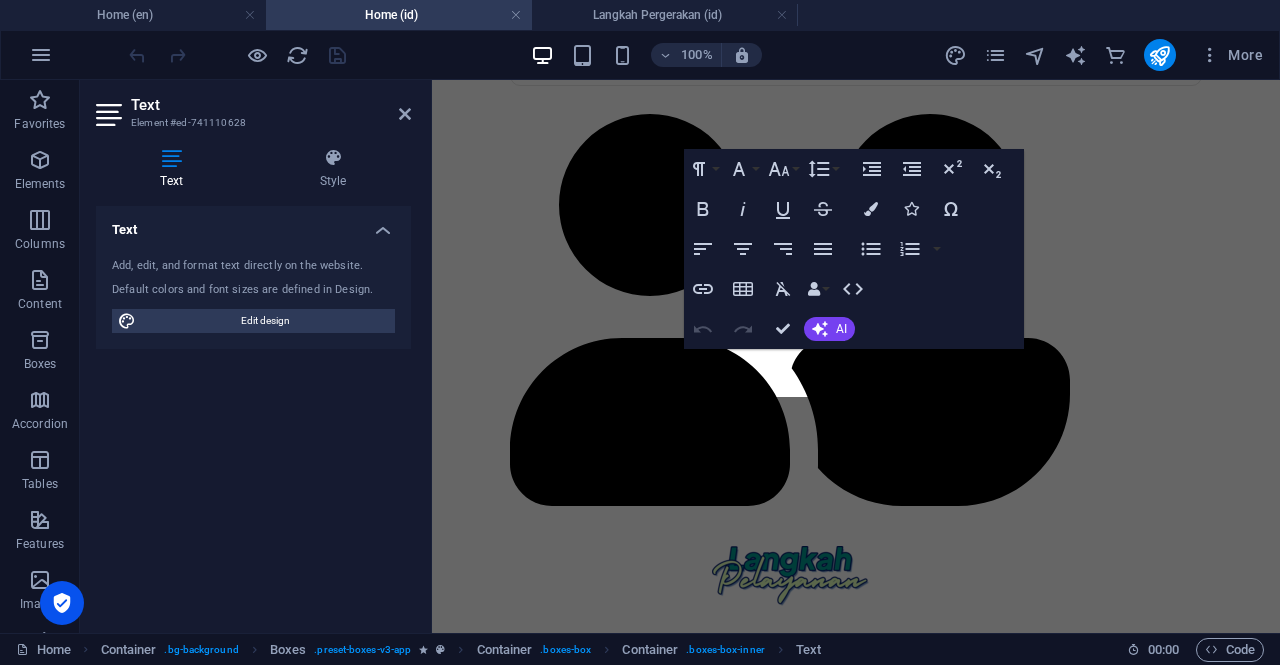 scroll, scrollTop: 2118, scrollLeft: 0, axis: vertical 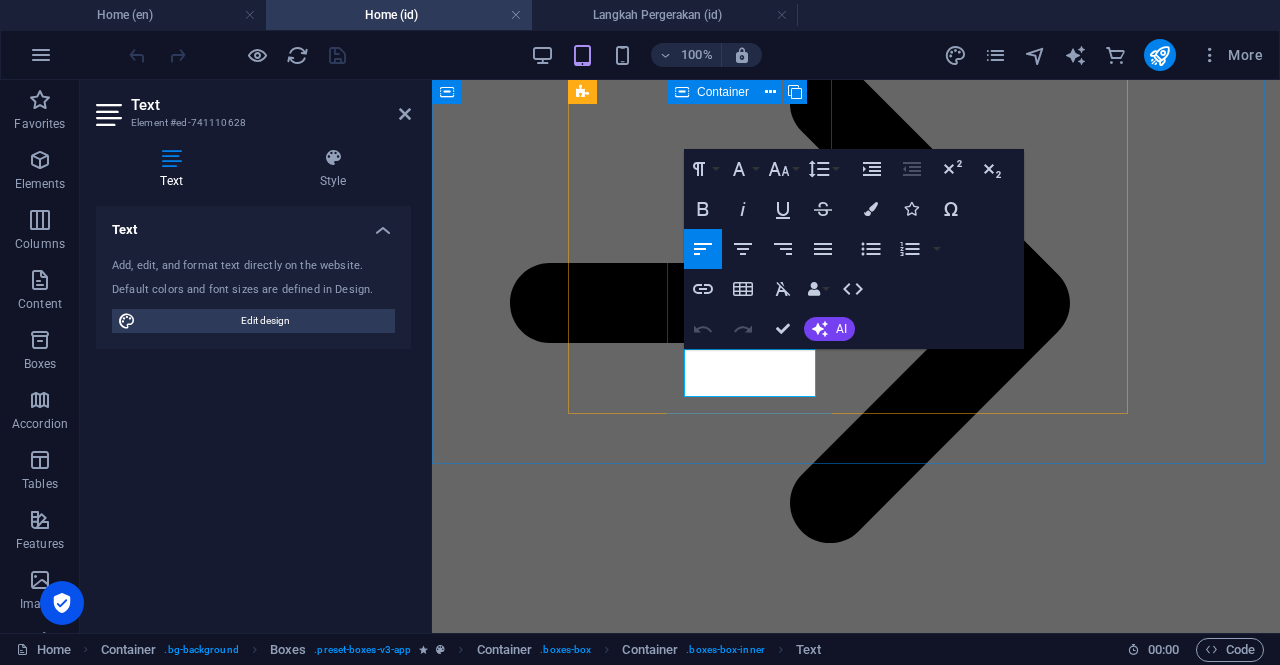 drag, startPoint x: 754, startPoint y: 383, endPoint x: 655, endPoint y: 363, distance: 101 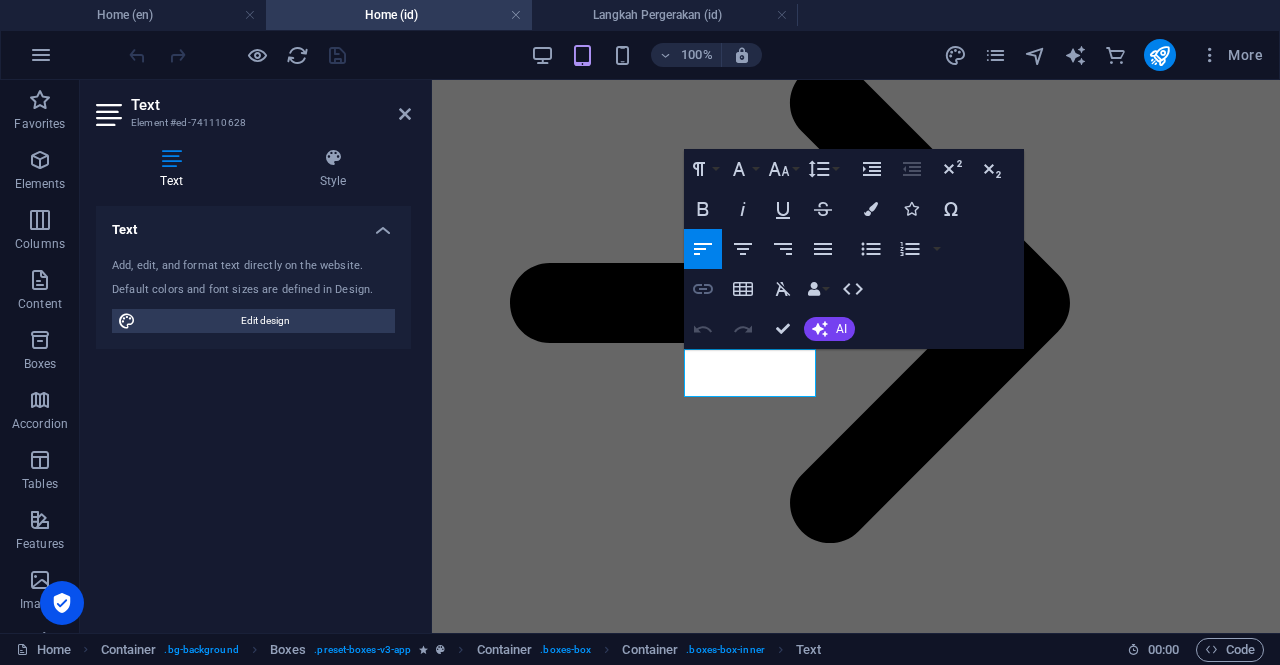 click 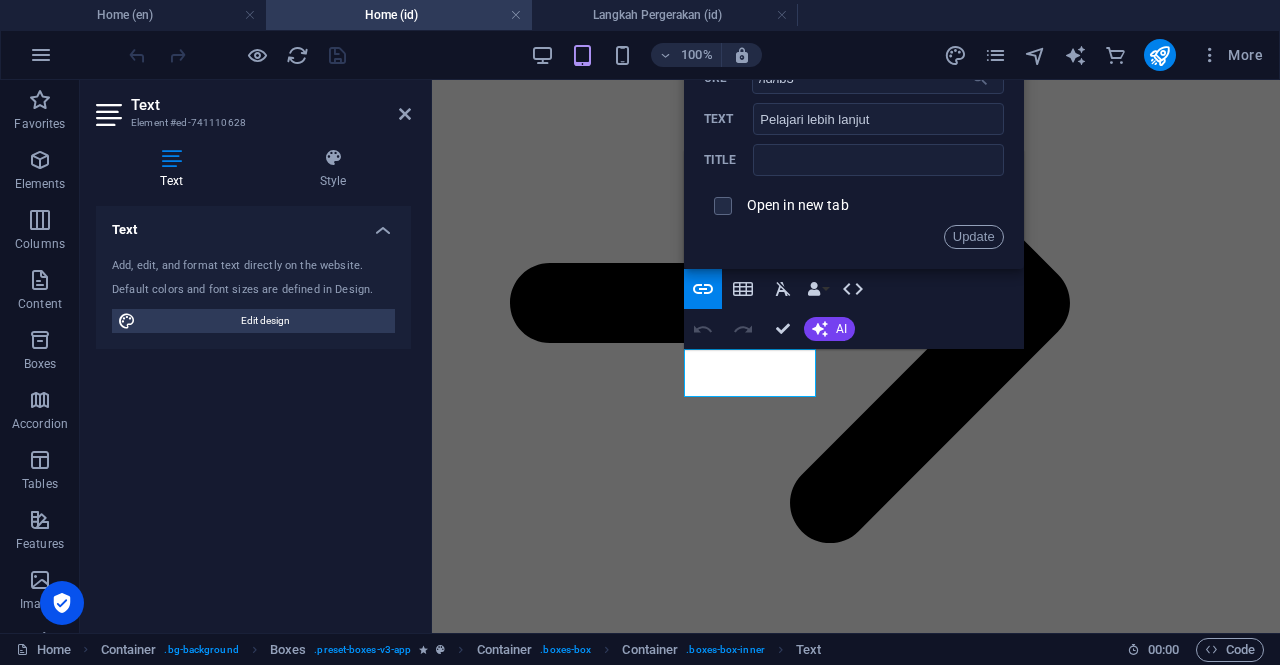 click 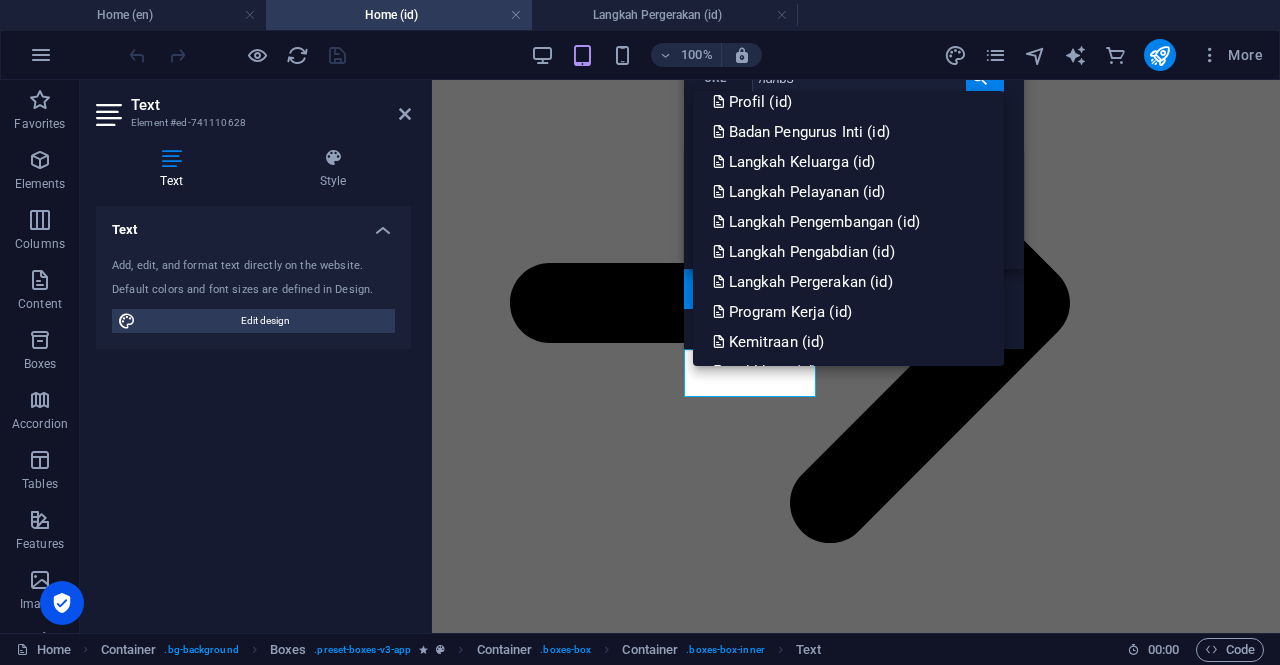 scroll, scrollTop: 583, scrollLeft: 0, axis: vertical 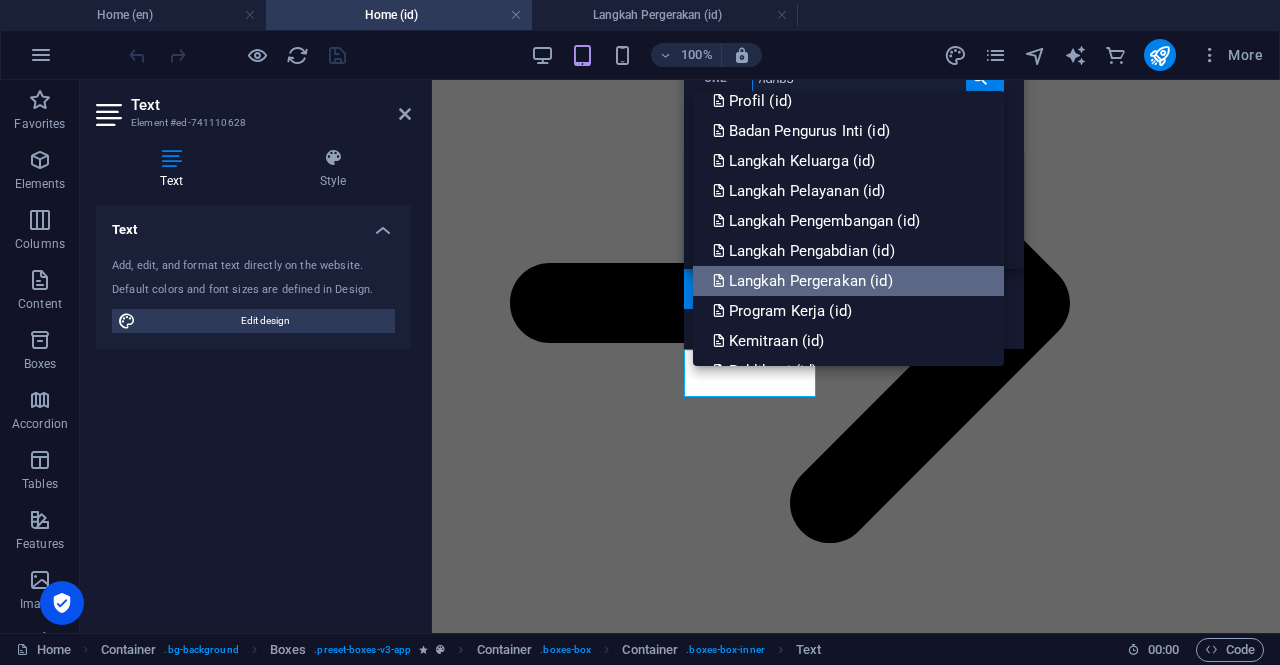 click on "Langkah Pergerakan (id)" at bounding box center (848, 281) 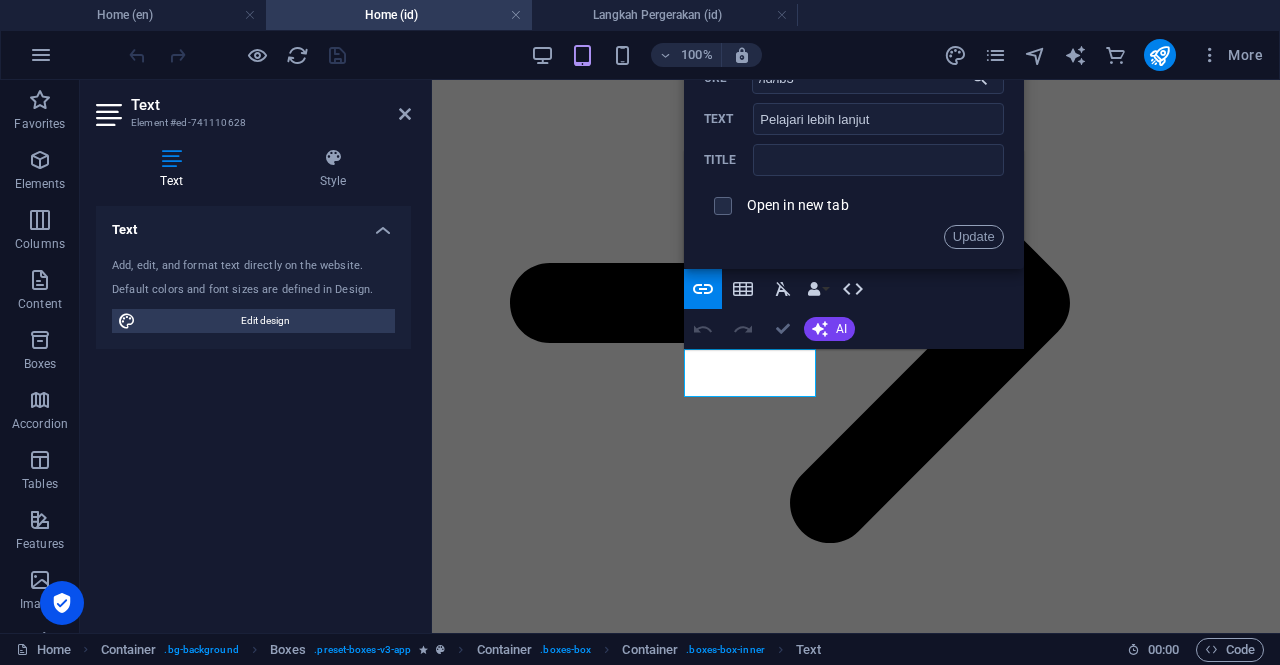 scroll, scrollTop: 1662, scrollLeft: 0, axis: vertical 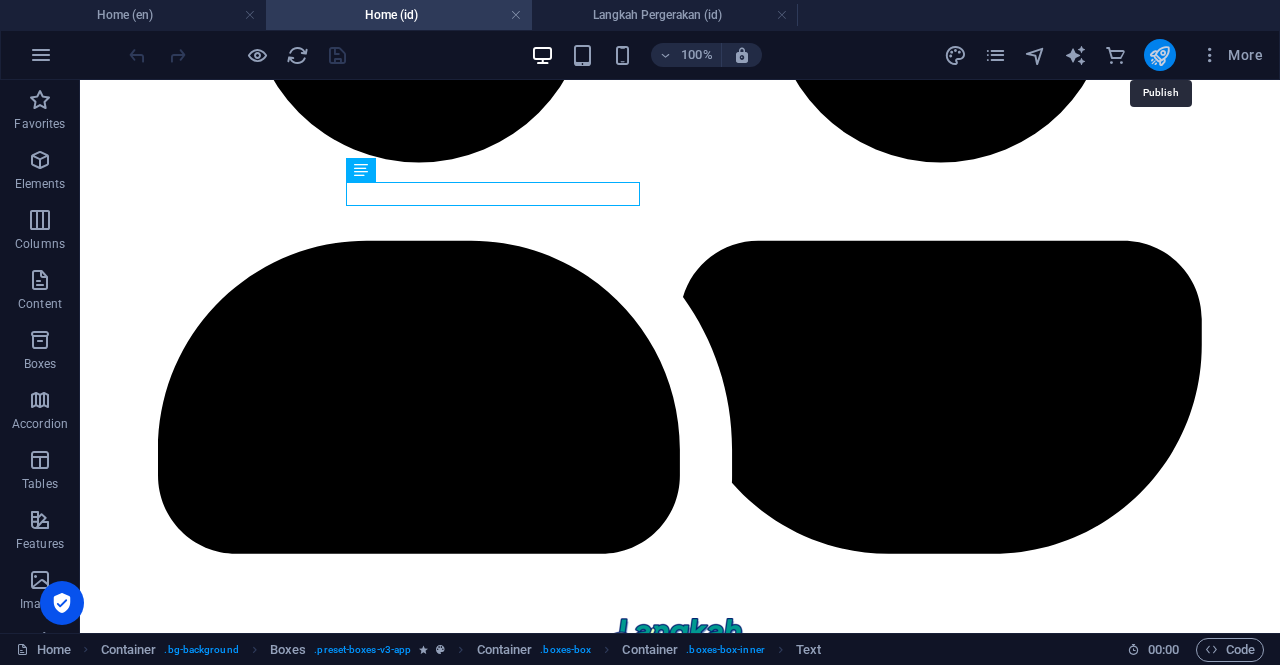 click at bounding box center (1159, 55) 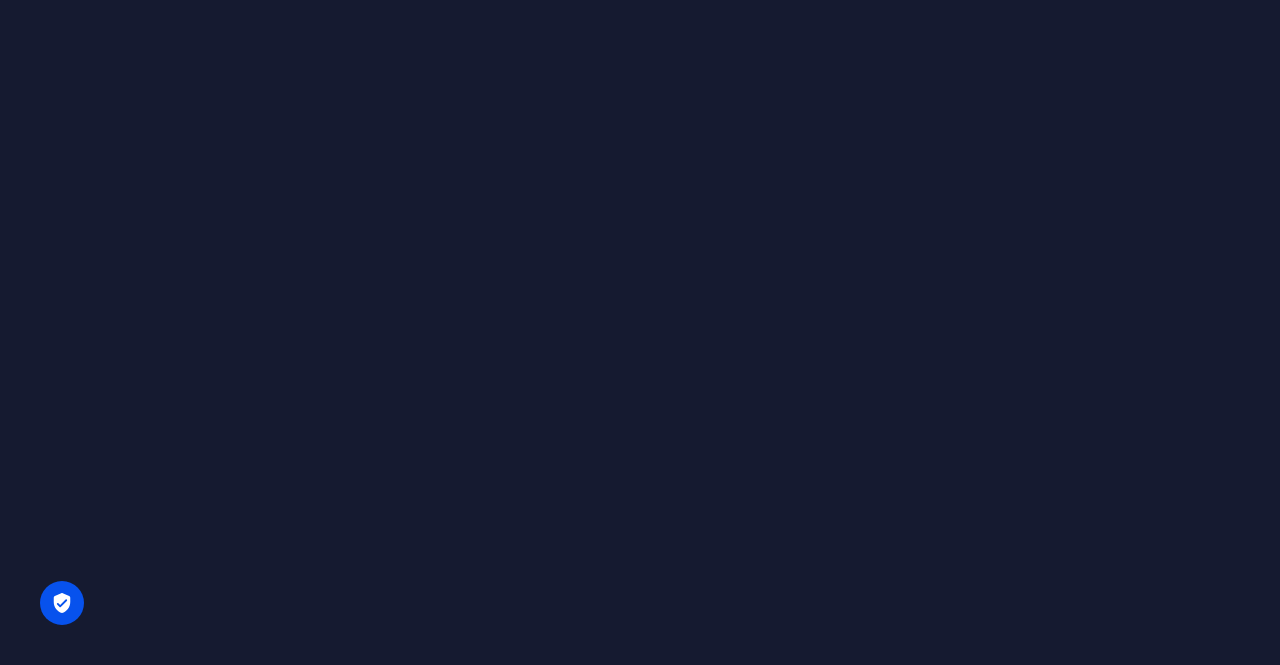scroll, scrollTop: 0, scrollLeft: 0, axis: both 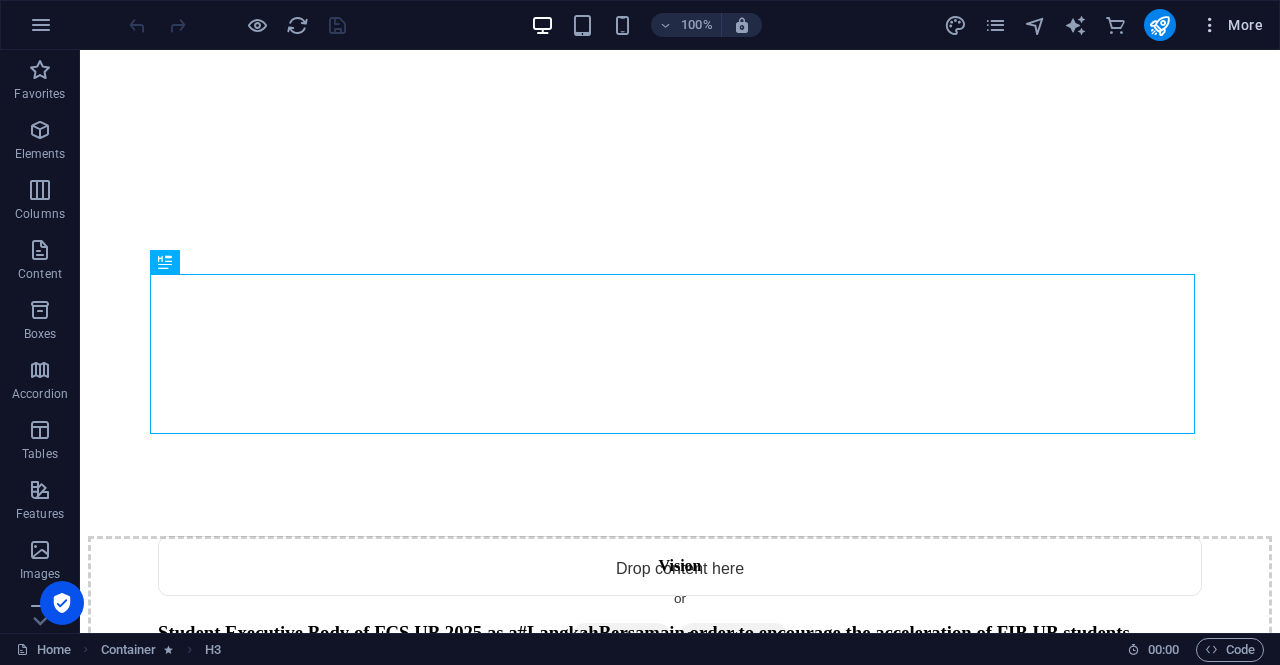 click on "More" at bounding box center (1231, 25) 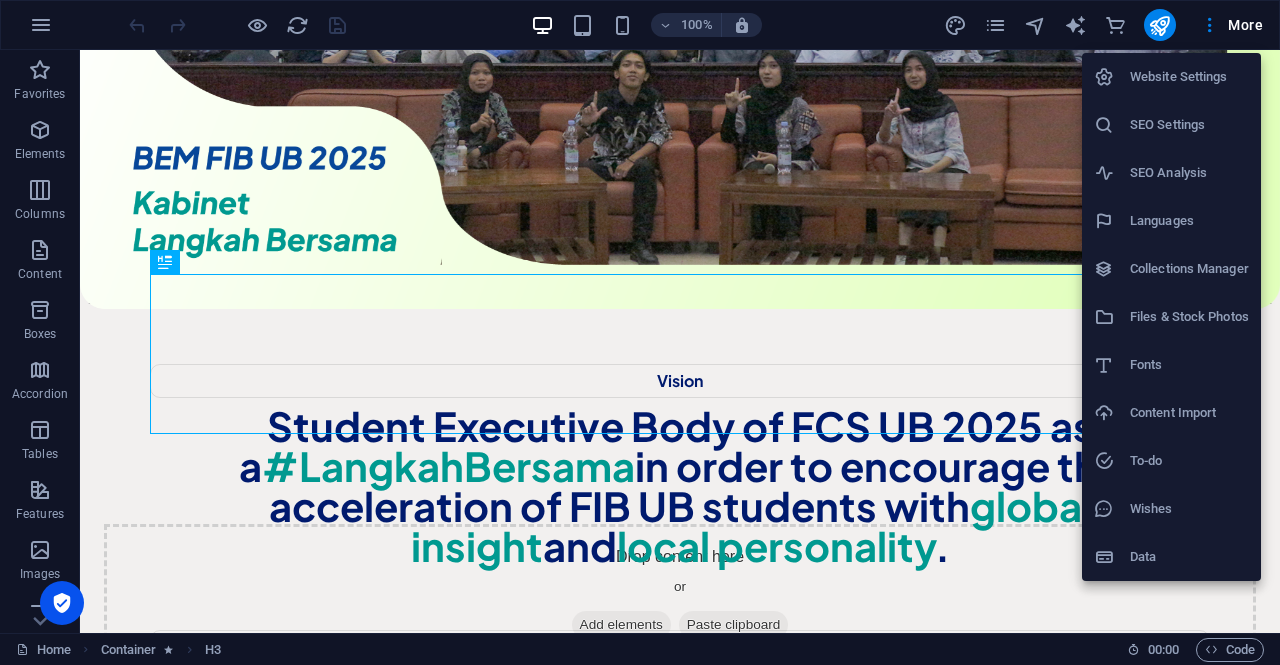 click at bounding box center [640, 332] 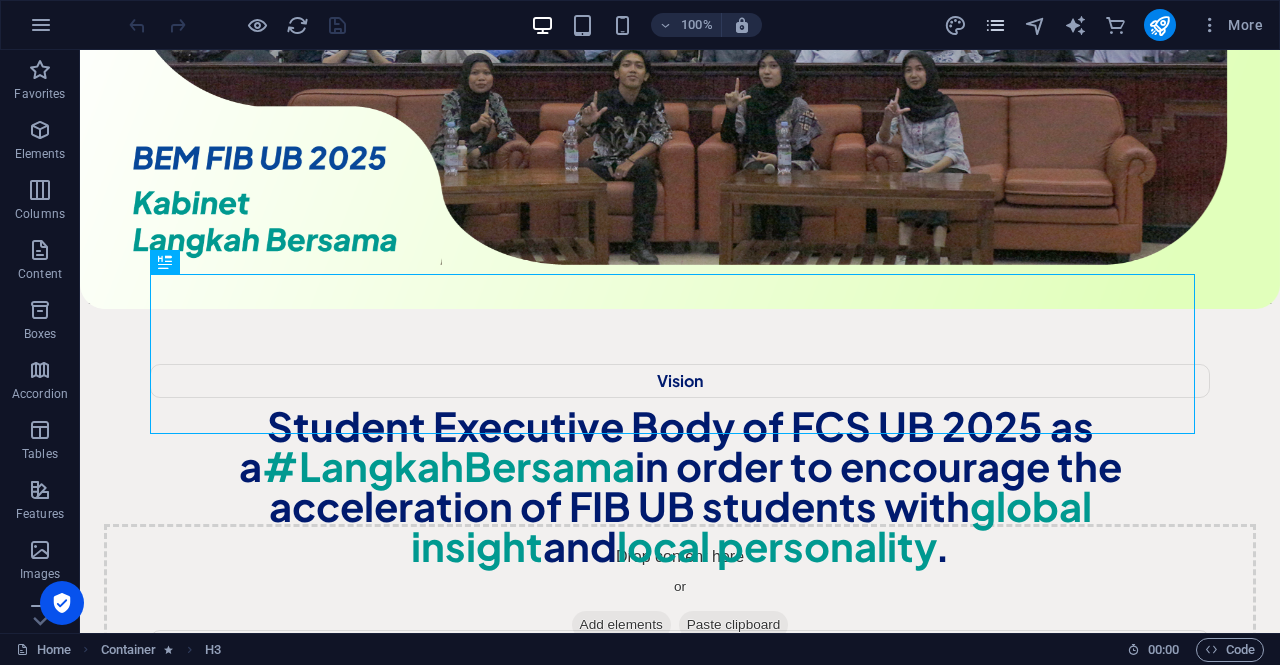 click at bounding box center [995, 25] 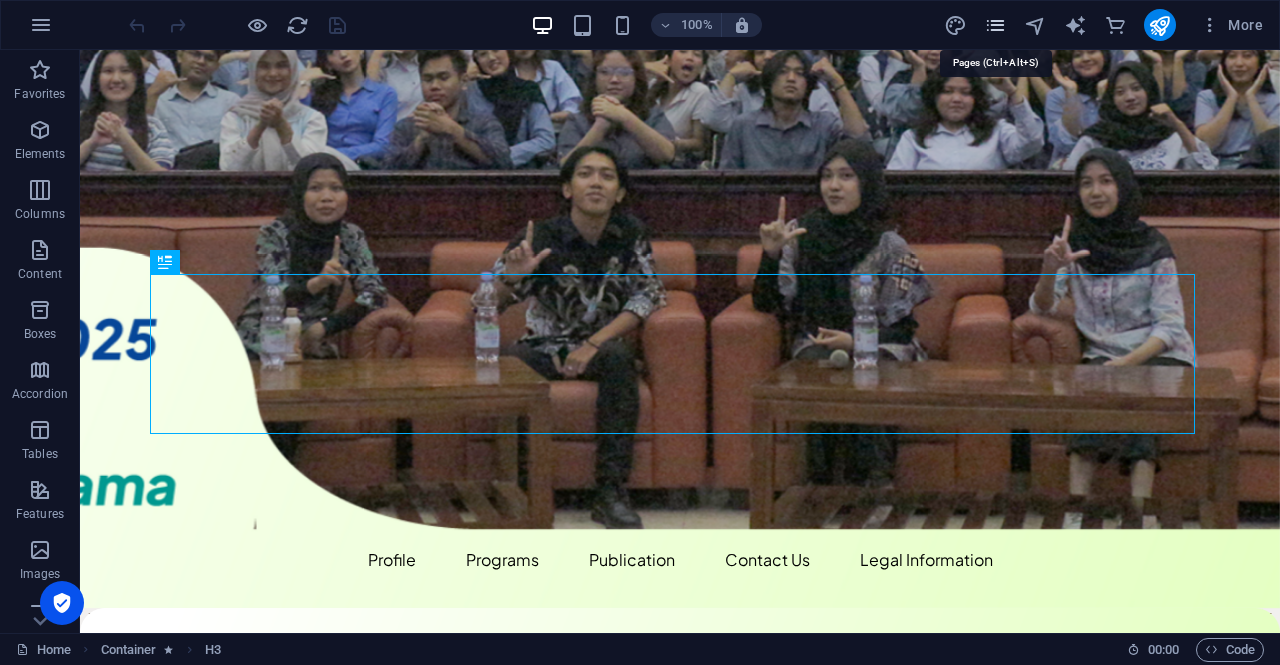 scroll, scrollTop: 1674, scrollLeft: 0, axis: vertical 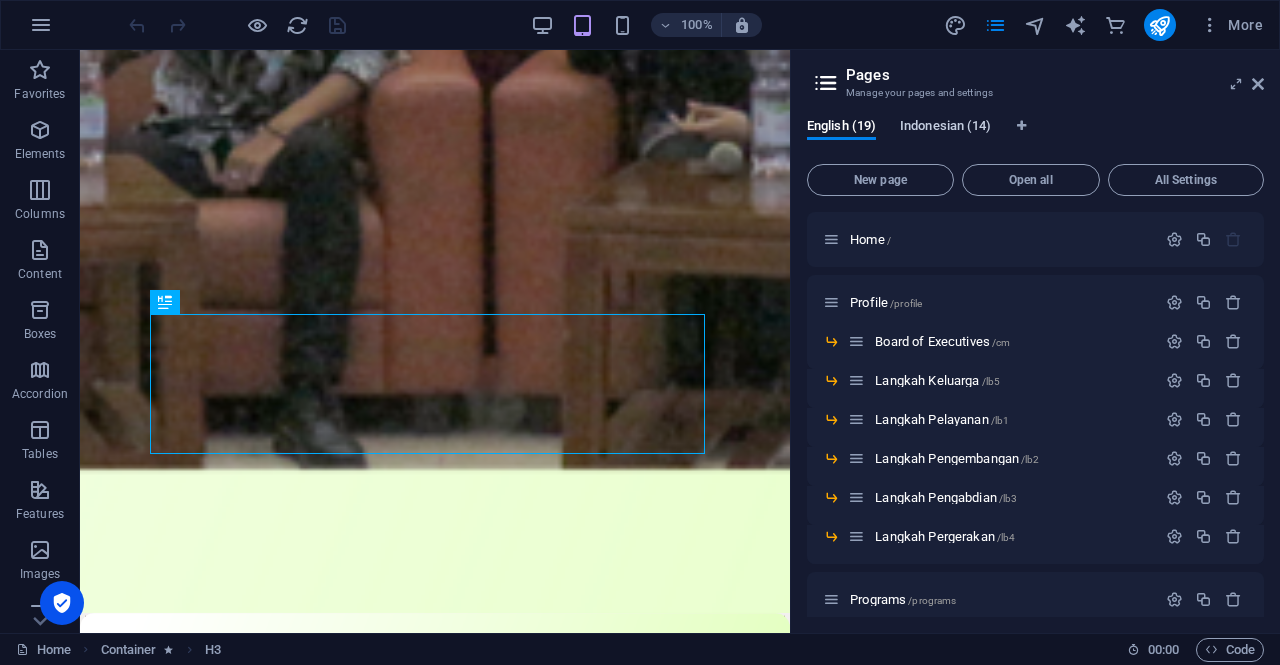click on "Indonesian (14)" at bounding box center [945, 128] 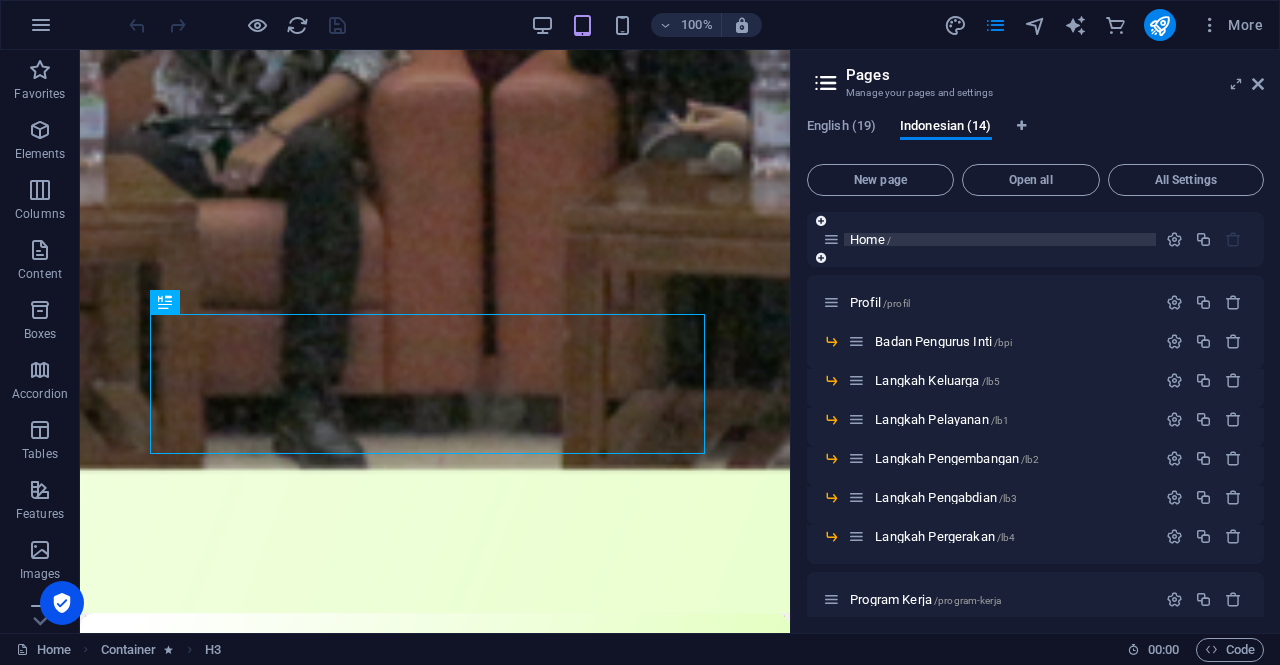 click on "Home /" at bounding box center (870, 239) 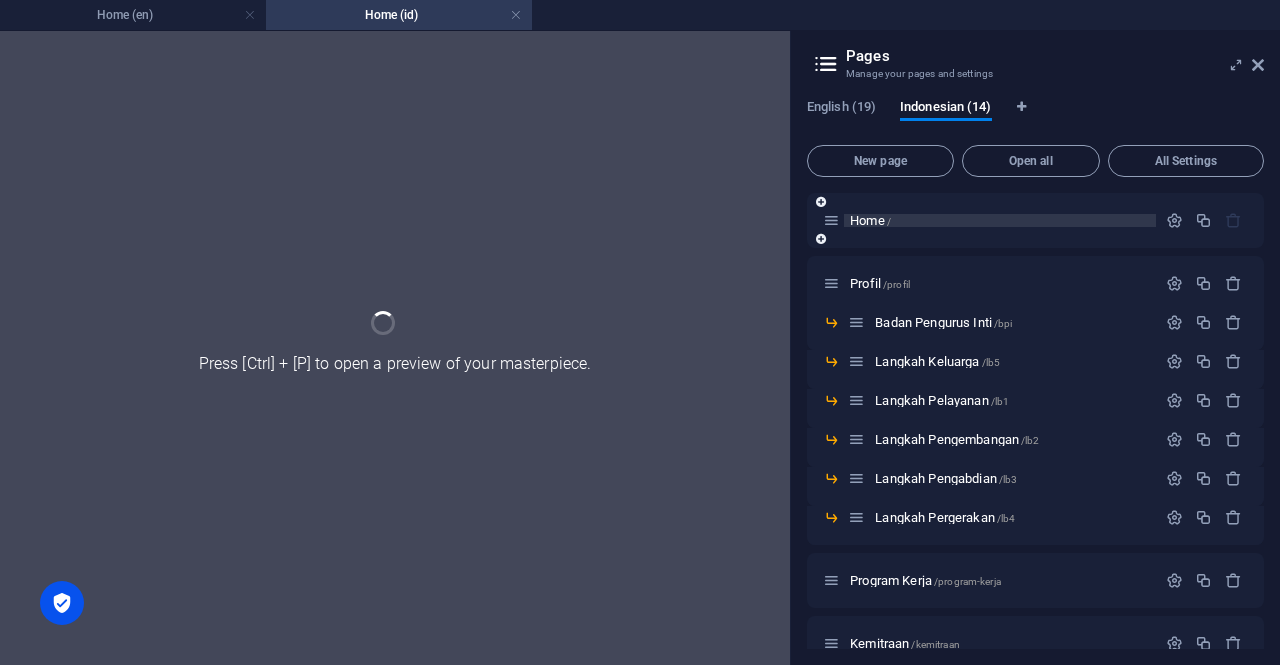 scroll, scrollTop: 0, scrollLeft: 0, axis: both 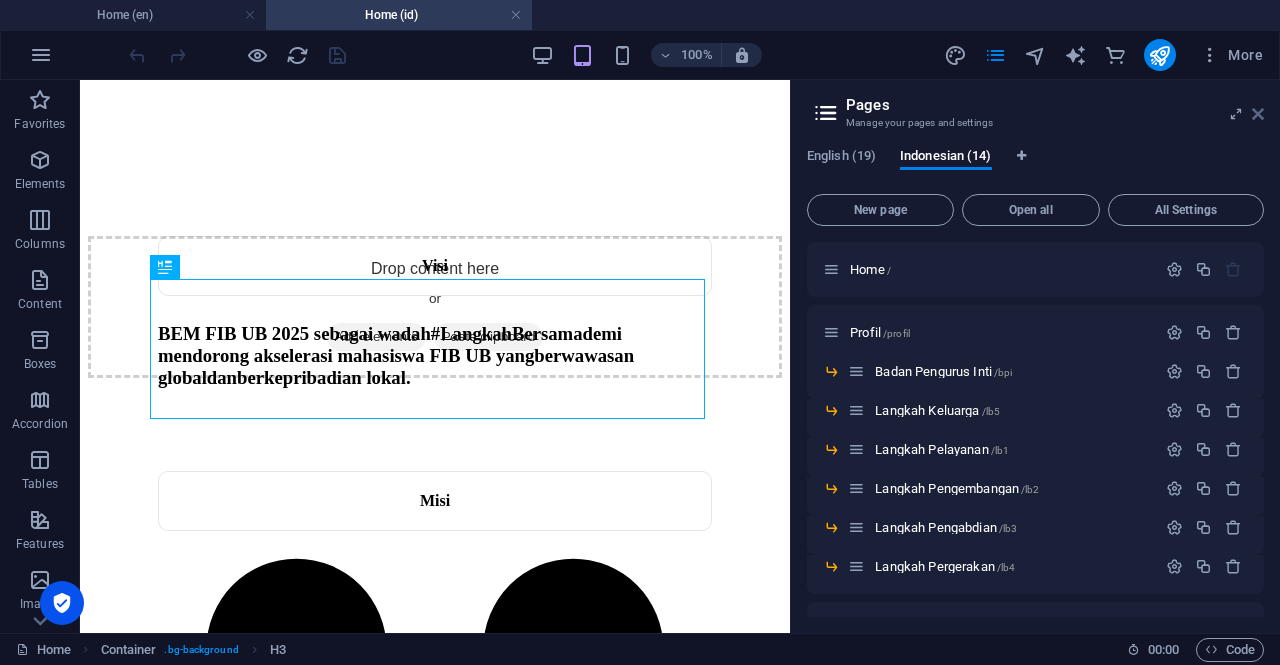 click at bounding box center [1258, 114] 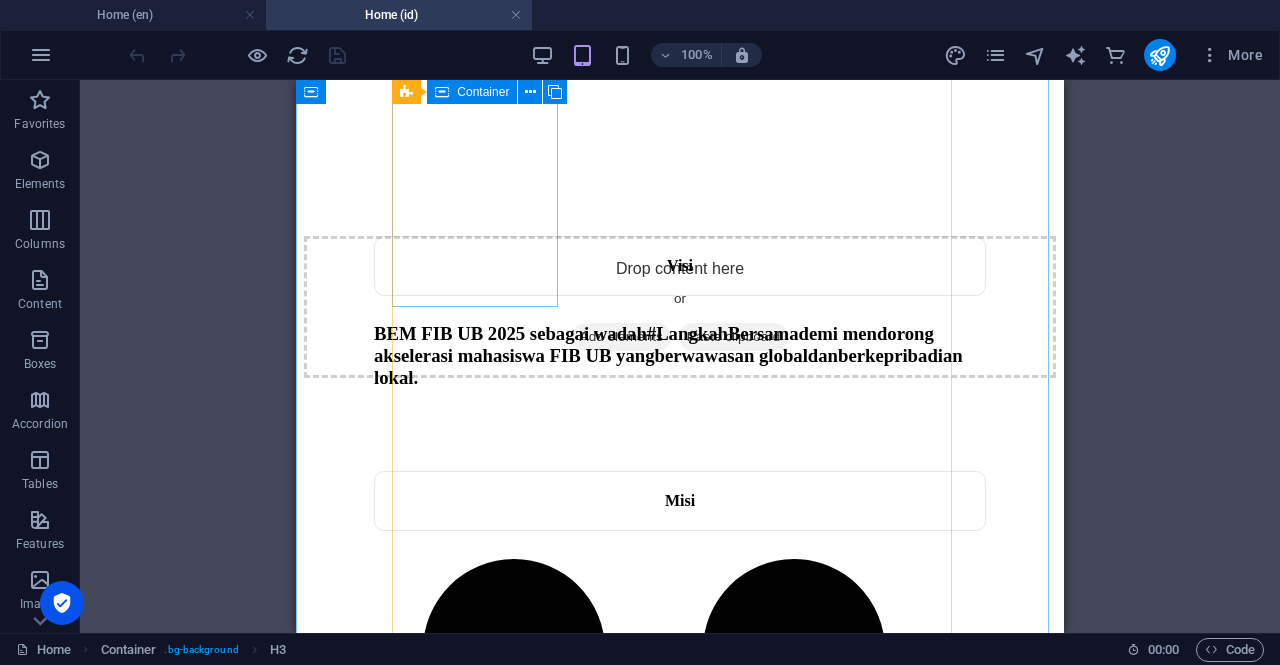 scroll, scrollTop: 1678, scrollLeft: 0, axis: vertical 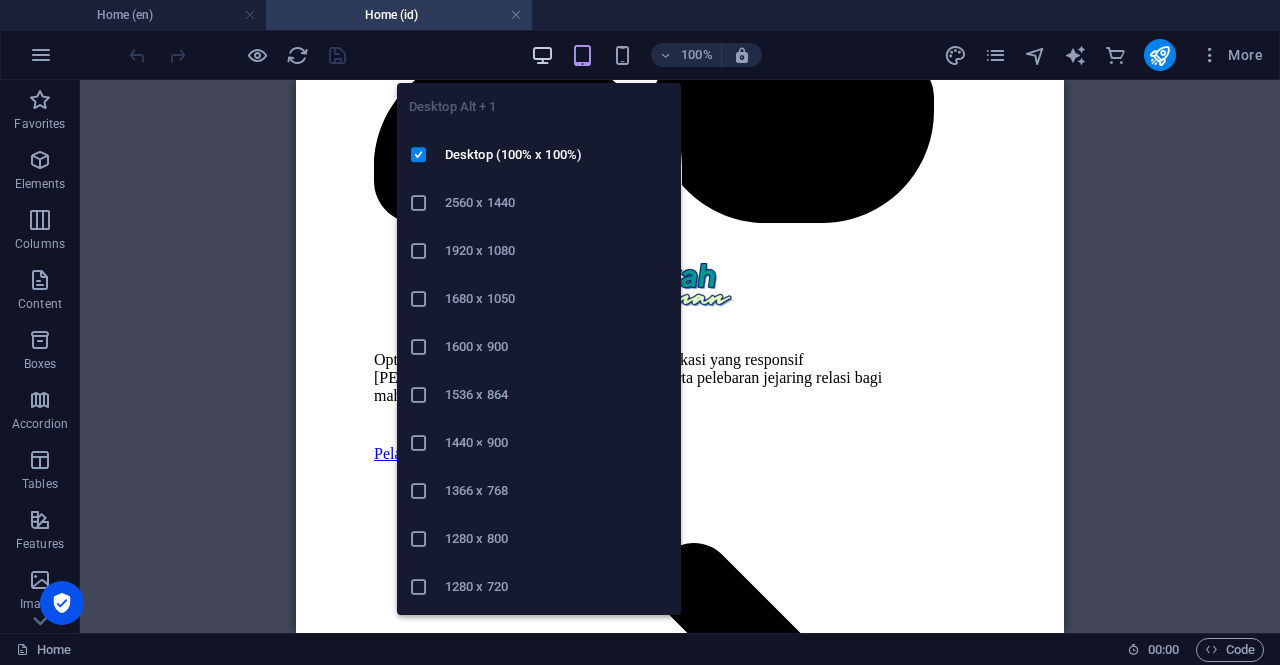 click at bounding box center (542, 55) 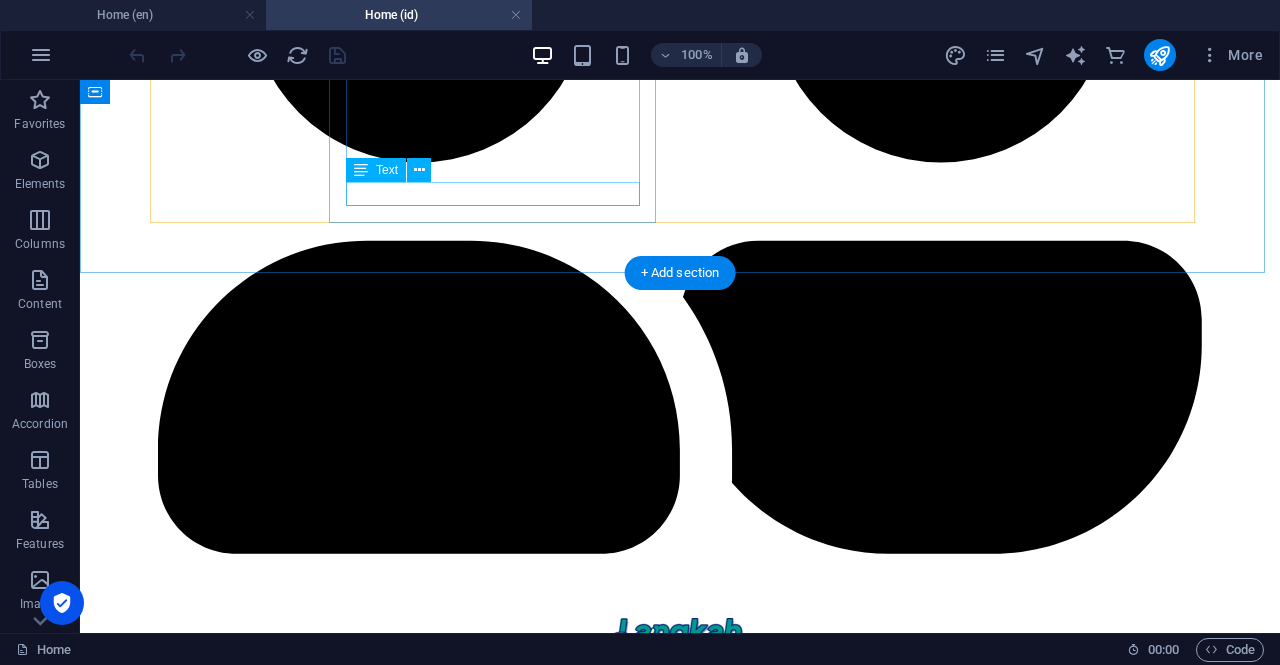 click on "Pelajari lebih lanjut" at bounding box center [680, 8183] 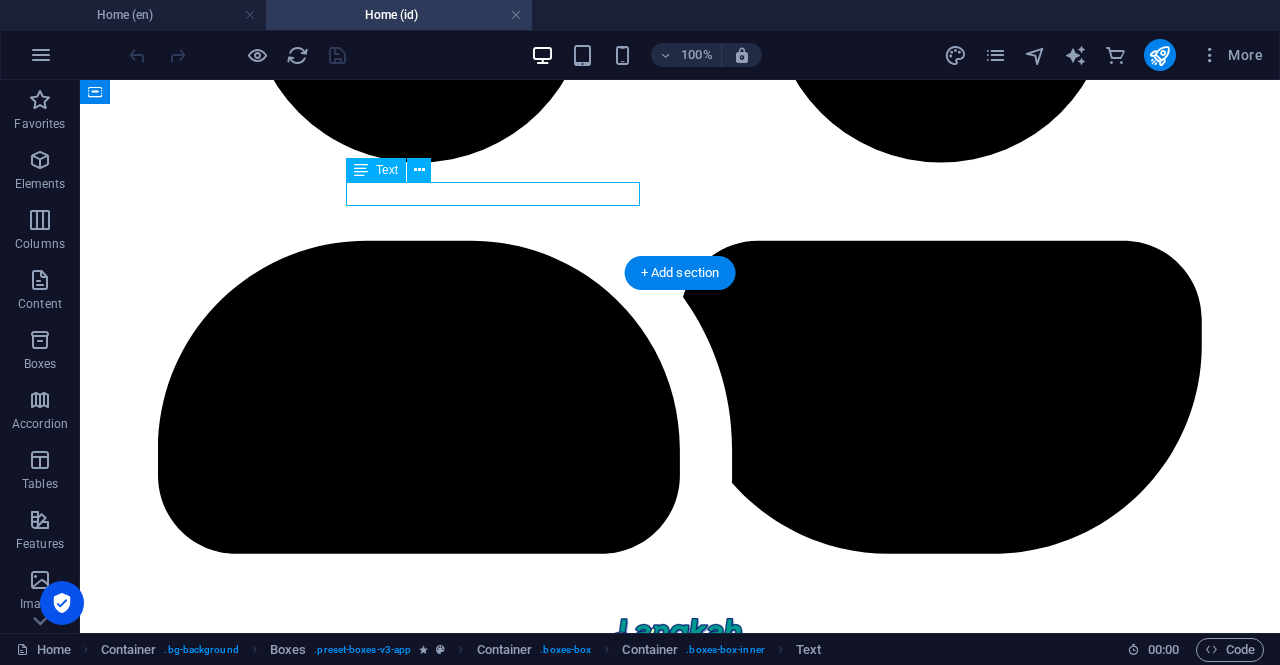 click on "Pelajari lebih lanjut" at bounding box center [680, 8183] 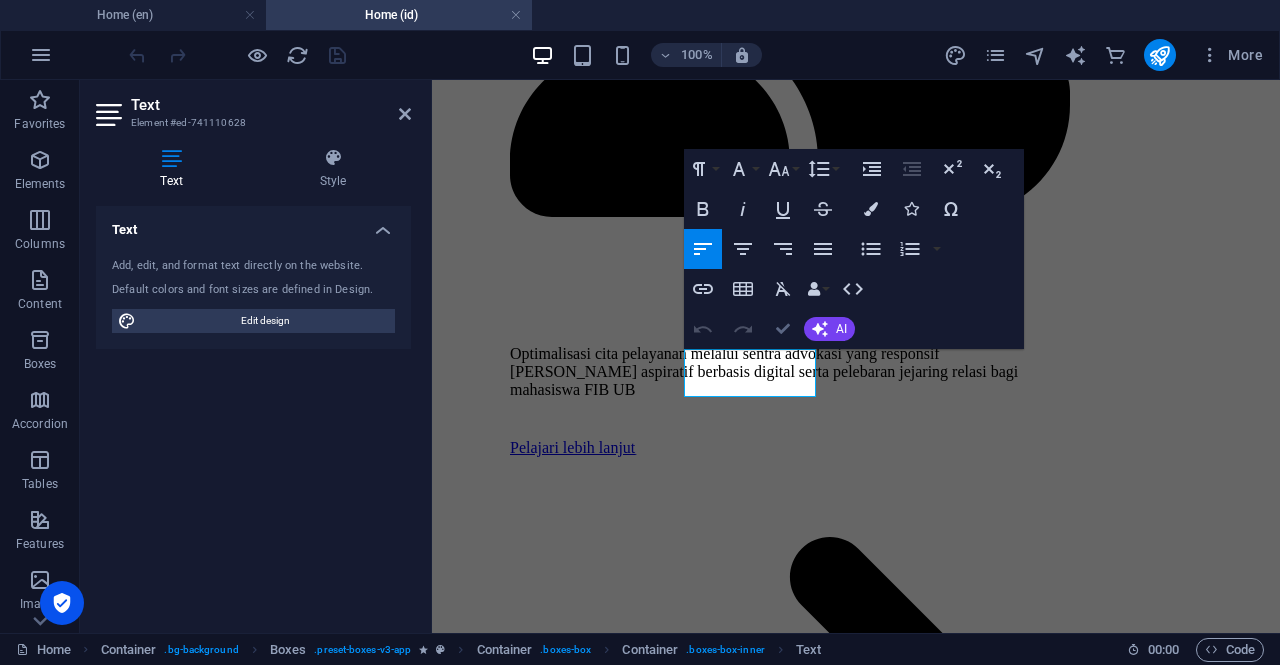 scroll, scrollTop: 2118, scrollLeft: 0, axis: vertical 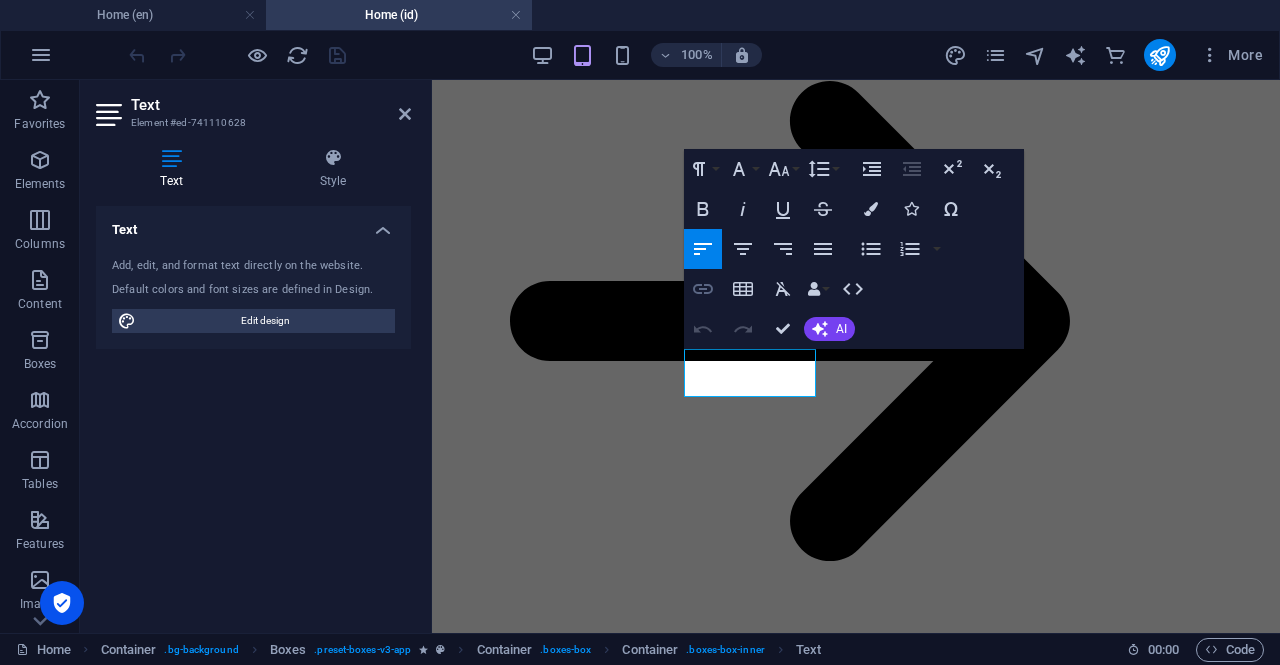 click 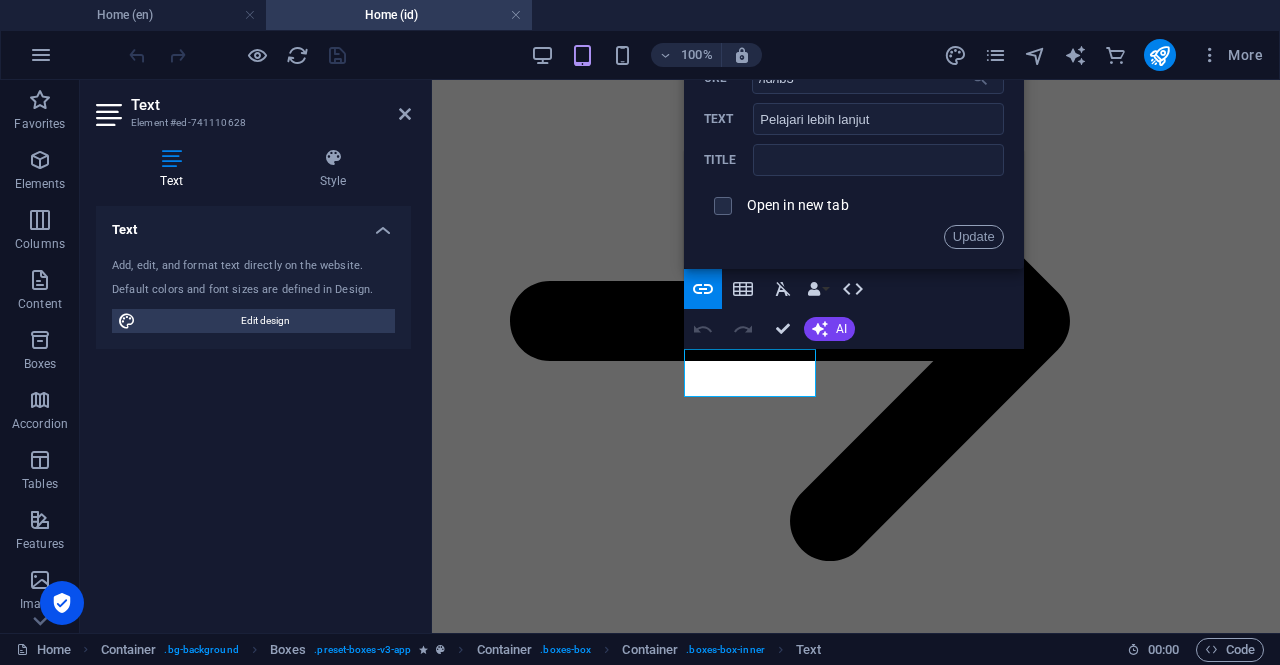 click 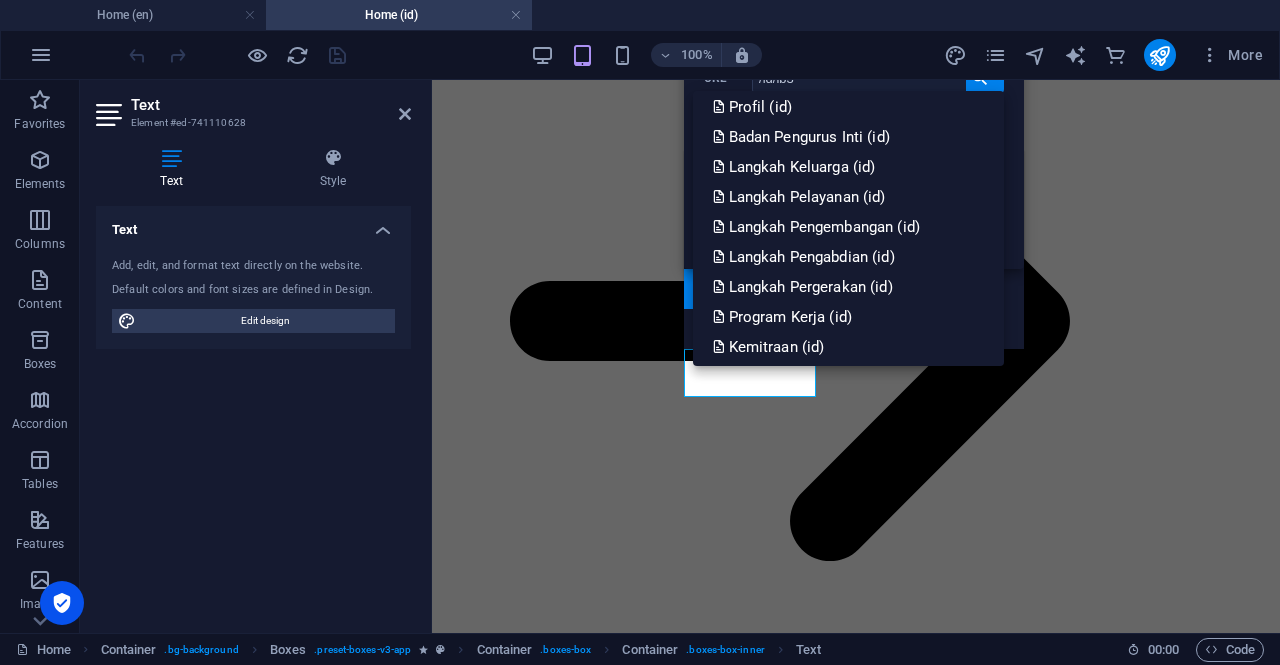 scroll, scrollTop: 684, scrollLeft: 0, axis: vertical 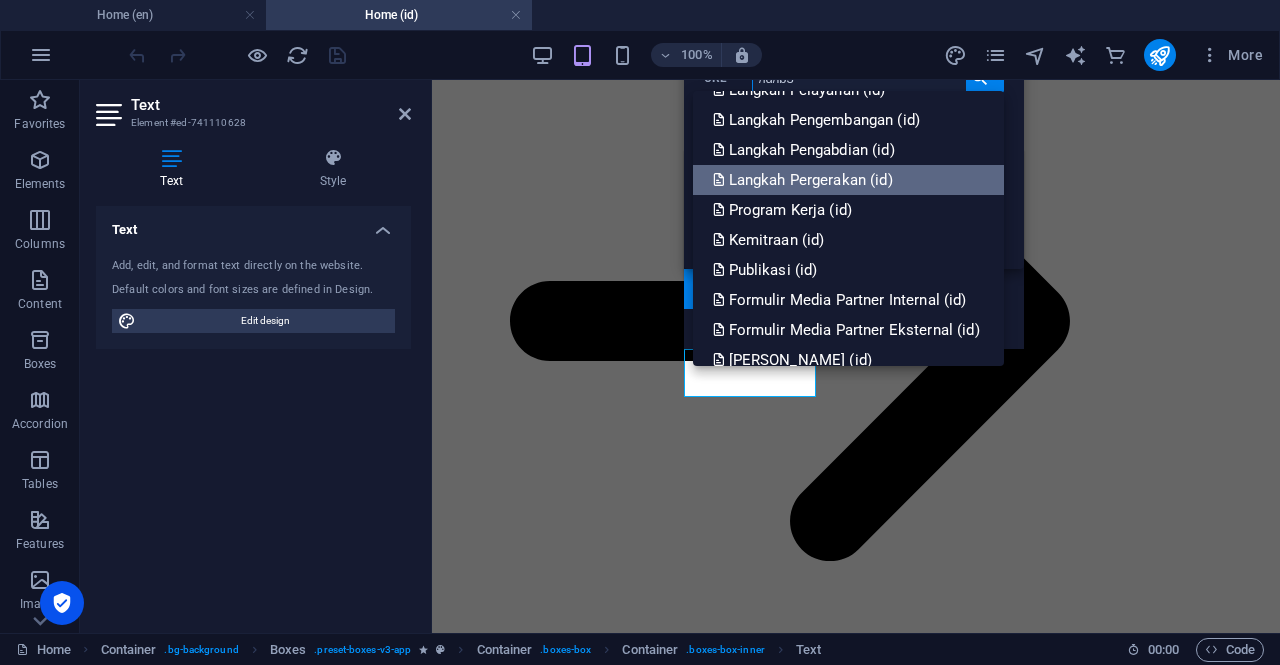 click on "Langkah Pergerakan (id)" at bounding box center (805, 180) 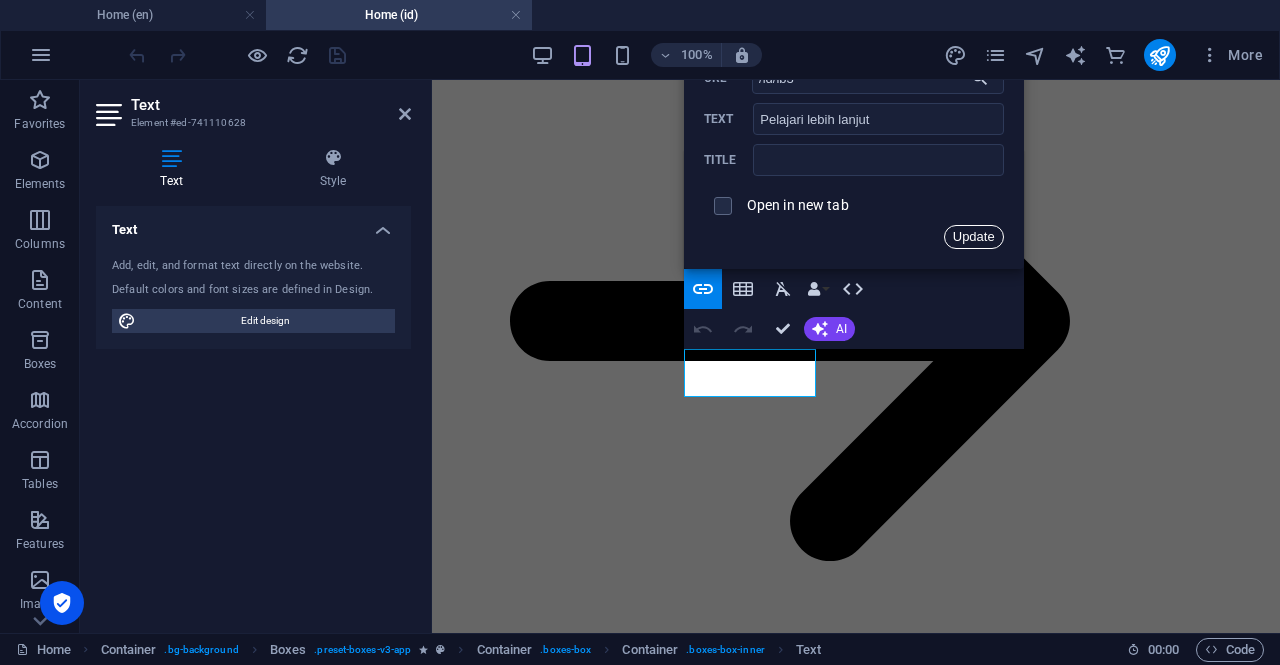 click on "Update" at bounding box center (974, 237) 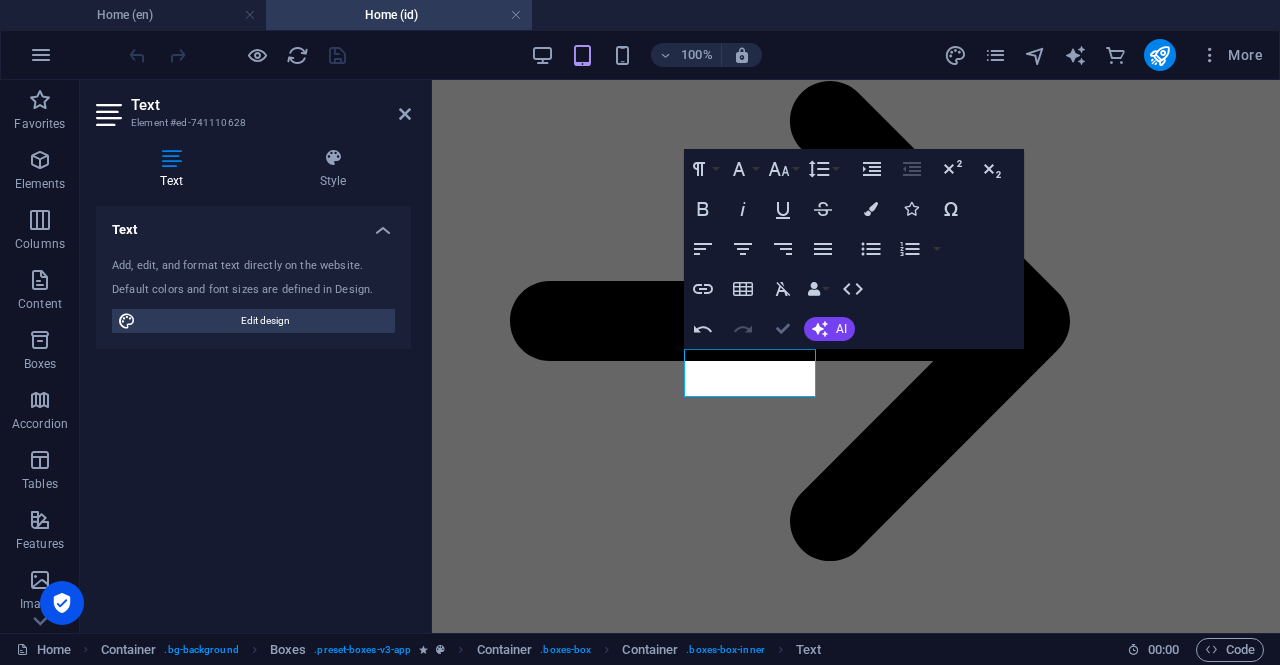 scroll, scrollTop: 1662, scrollLeft: 0, axis: vertical 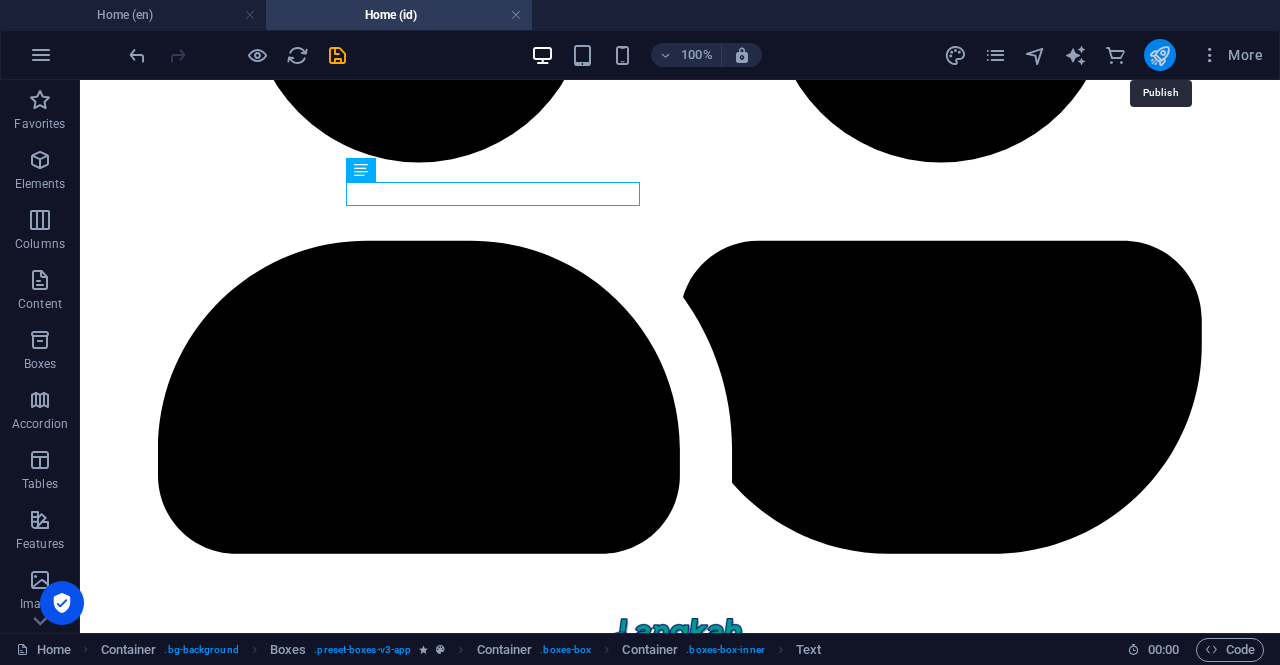 click at bounding box center [1159, 55] 